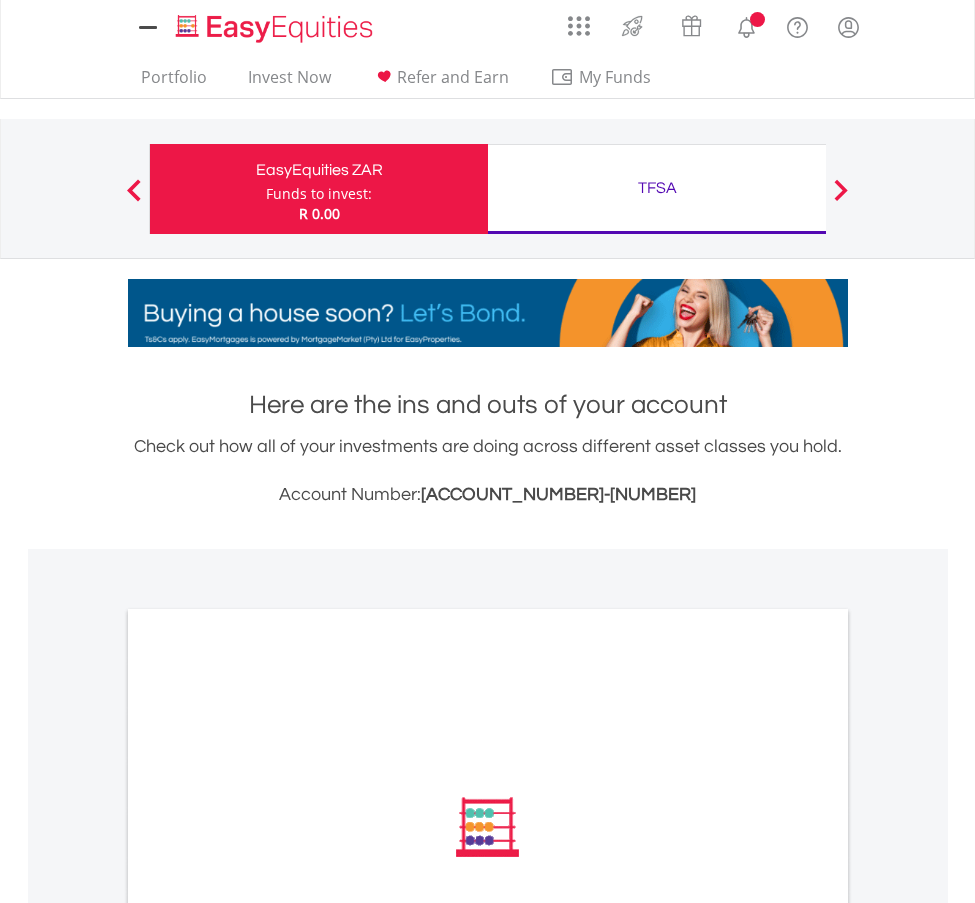 scroll, scrollTop: 0, scrollLeft: 0, axis: both 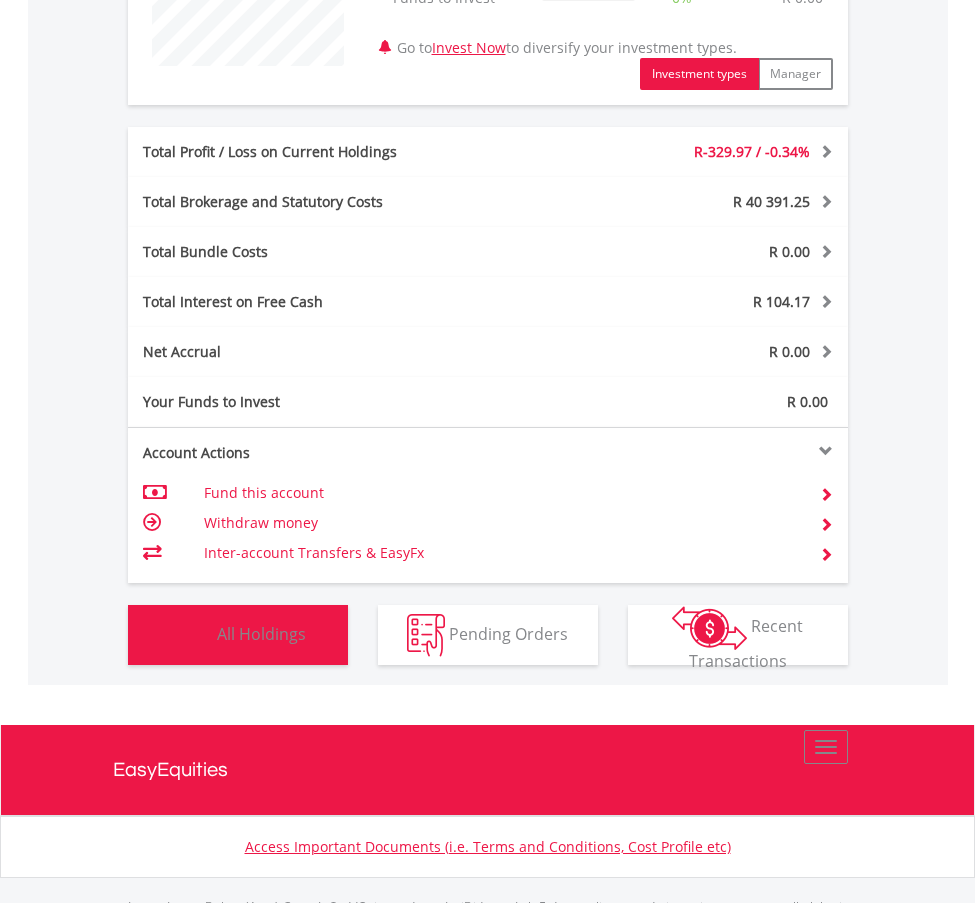 drag, startPoint x: 289, startPoint y: 642, endPoint x: 275, endPoint y: 632, distance: 17.20465 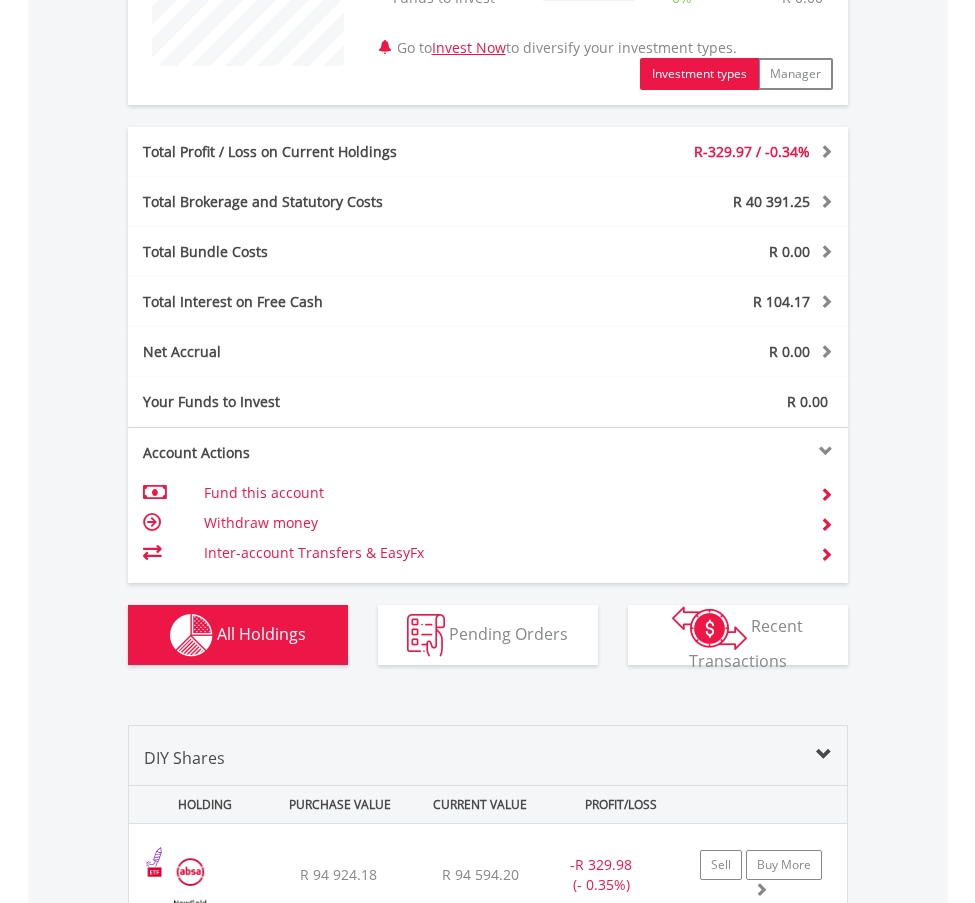 scroll, scrollTop: 1277, scrollLeft: 0, axis: vertical 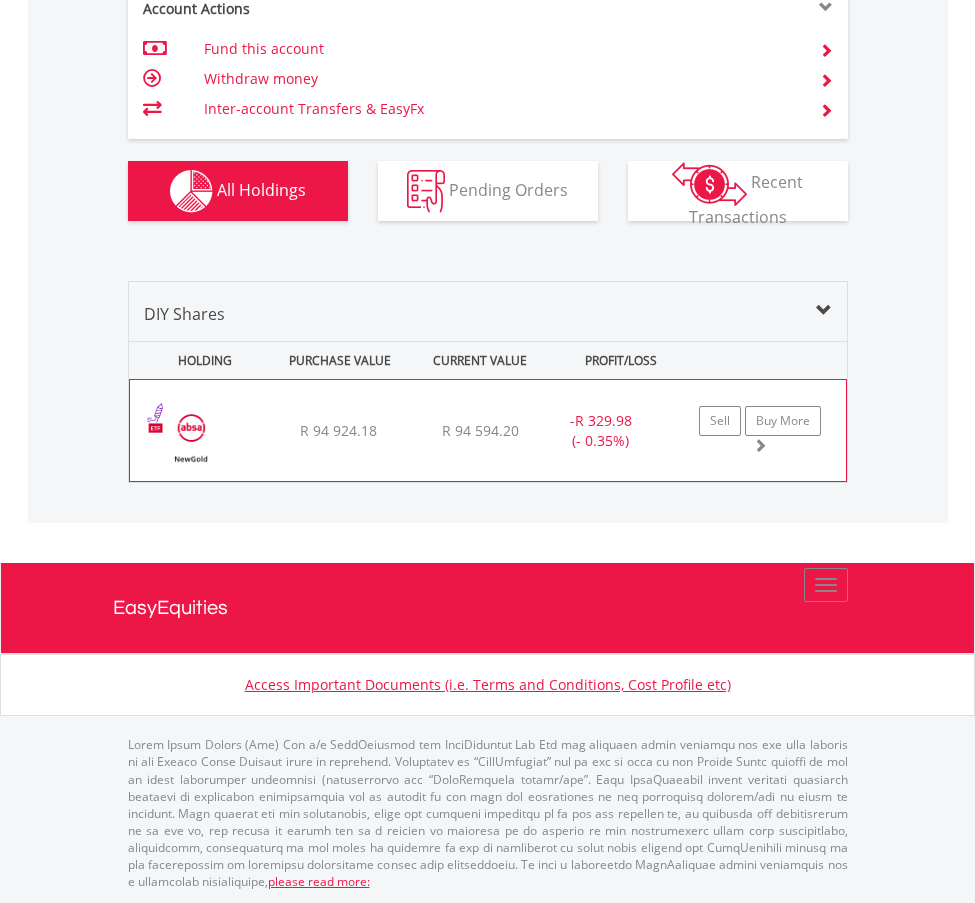 click on "R 94 924.18" at bounding box center (338, 430) 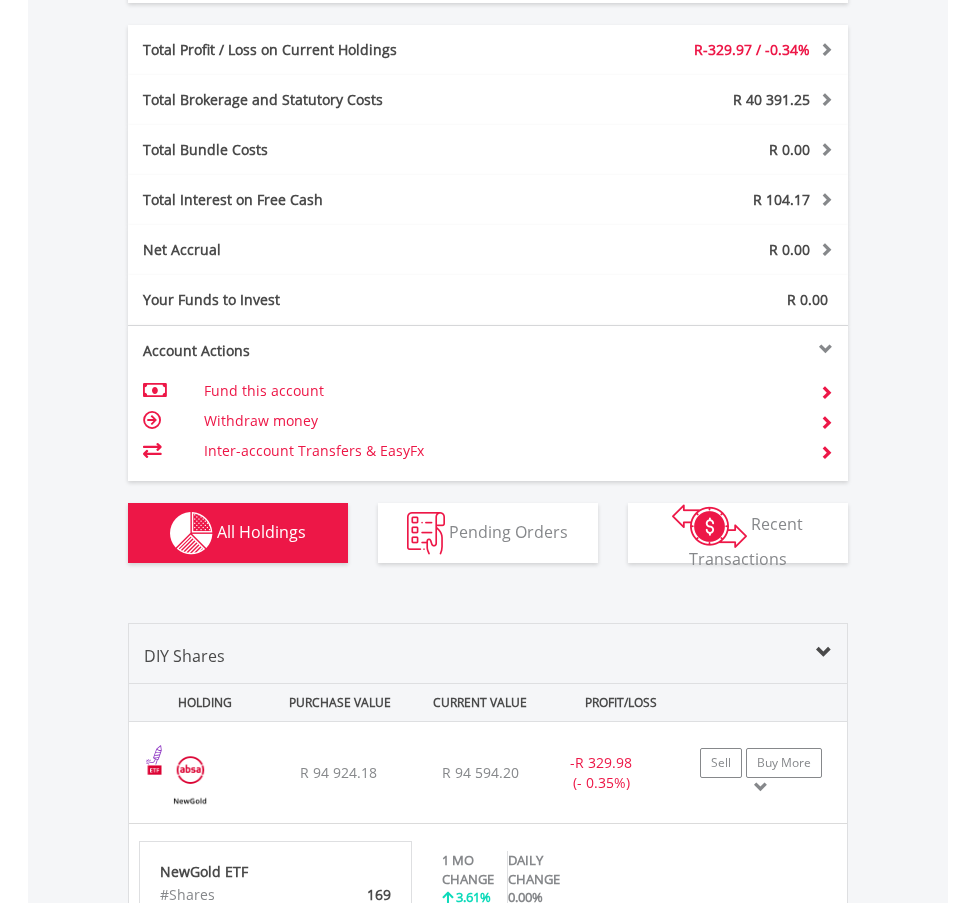 scroll, scrollTop: 1110, scrollLeft: 0, axis: vertical 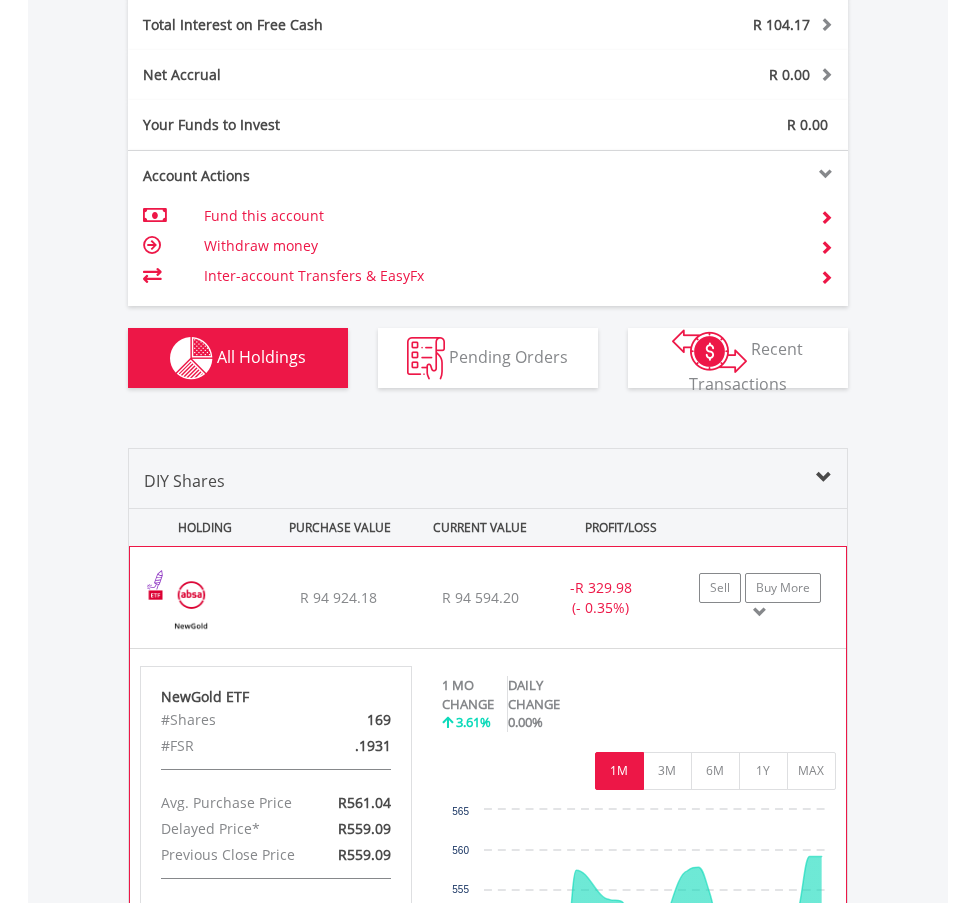 click on "﻿
NewGold ETF
R 94 924.18
R 94 594.20
R 559.09
-  R 329.98 (- 0.35%)
Sell
Buy More" at bounding box center [488, 597] 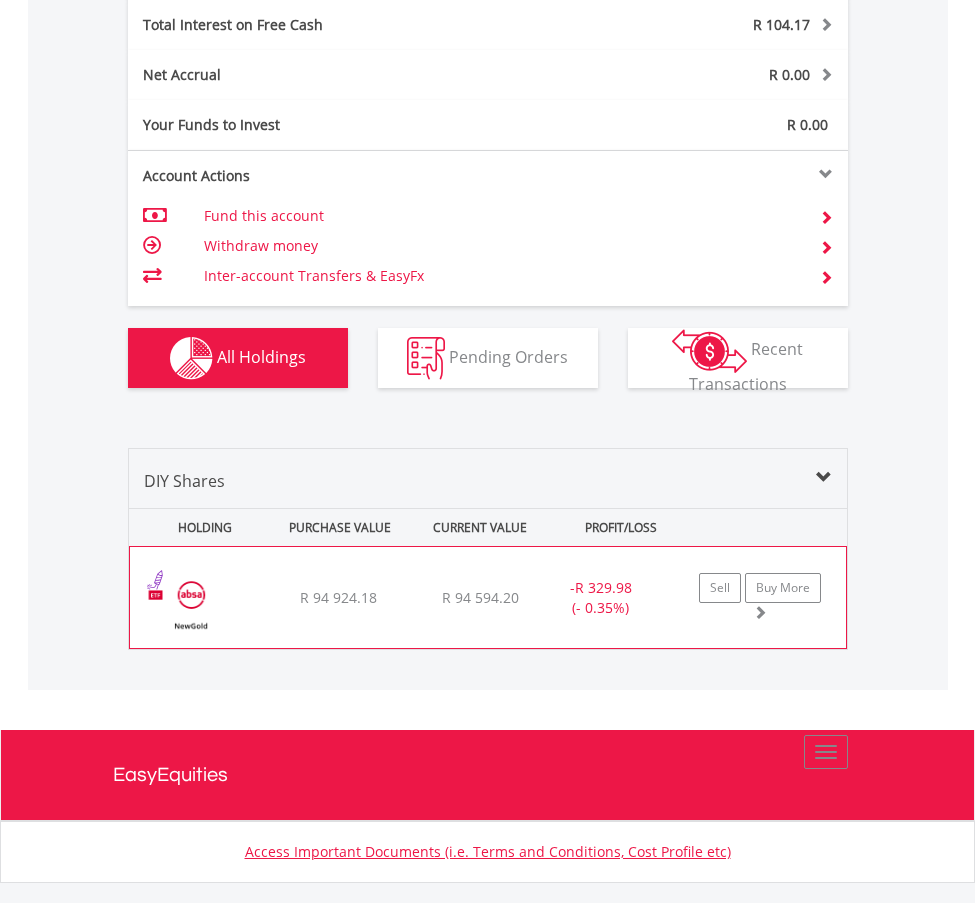 click on "﻿
NewGold ETF
R 94 924.18
R 94 594.20
R 559.09
-  R 329.98 (- 0.35%)
Sell
Buy More" at bounding box center [488, 597] 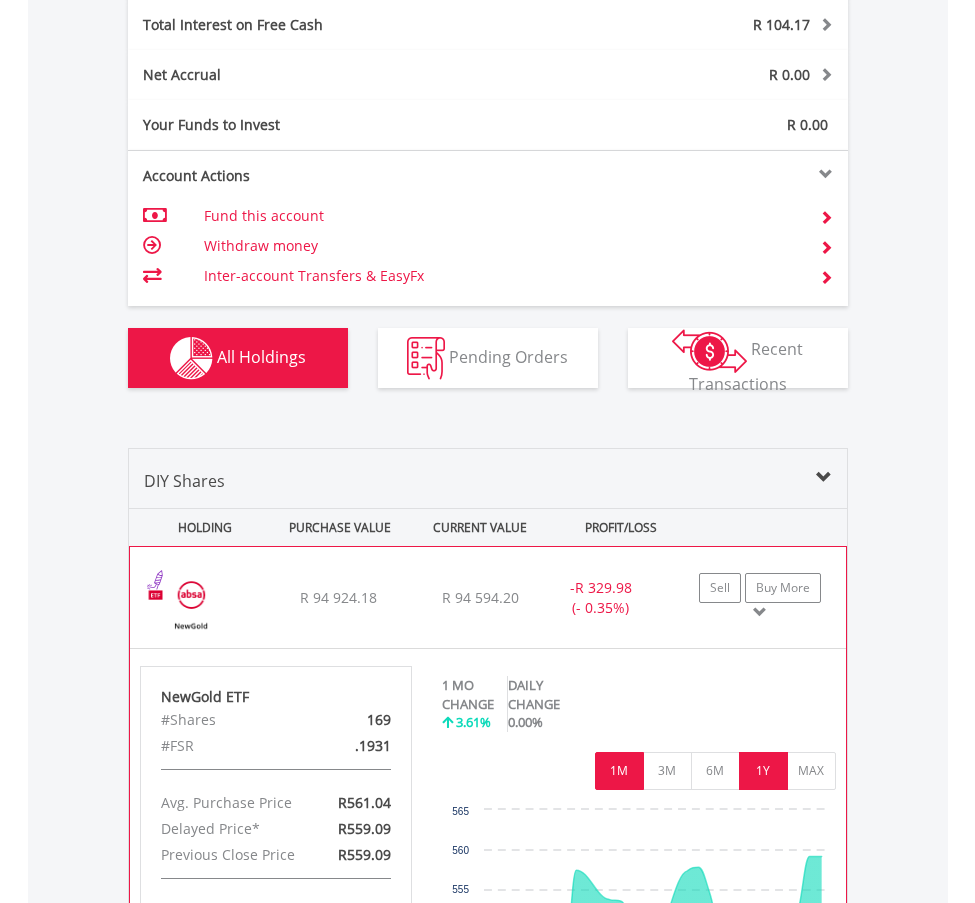 click on "1Y" at bounding box center [763, 771] 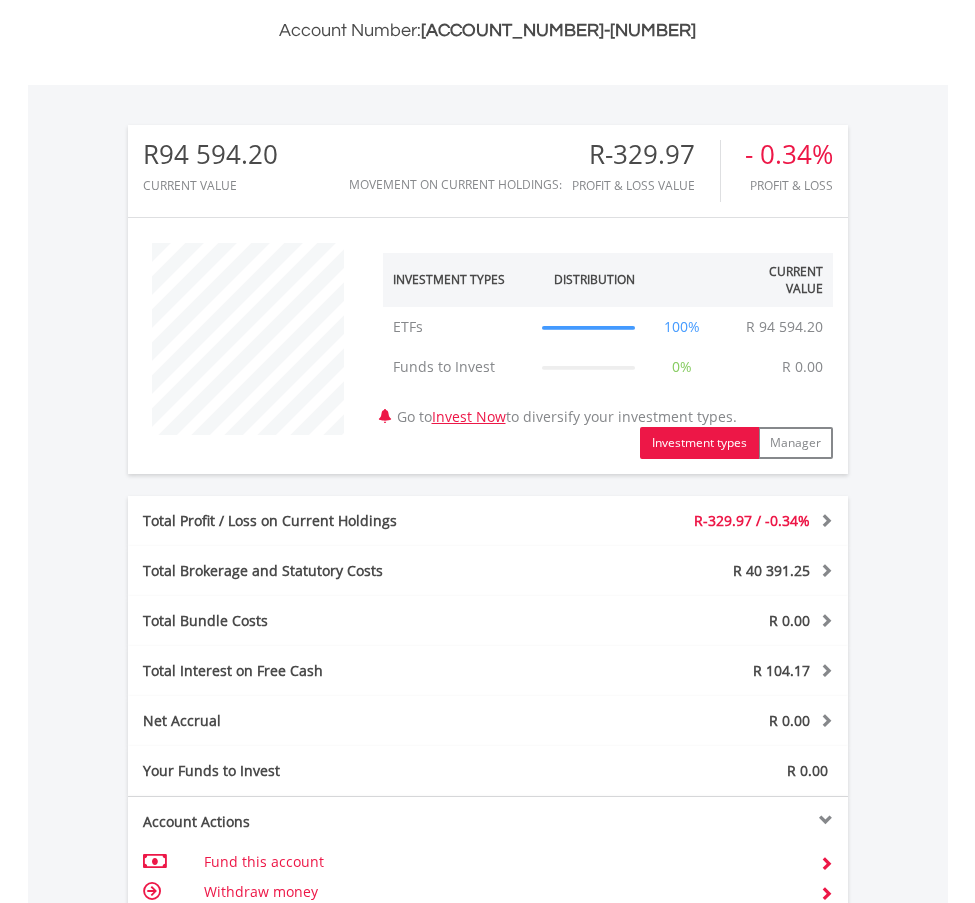 scroll, scrollTop: 0, scrollLeft: 0, axis: both 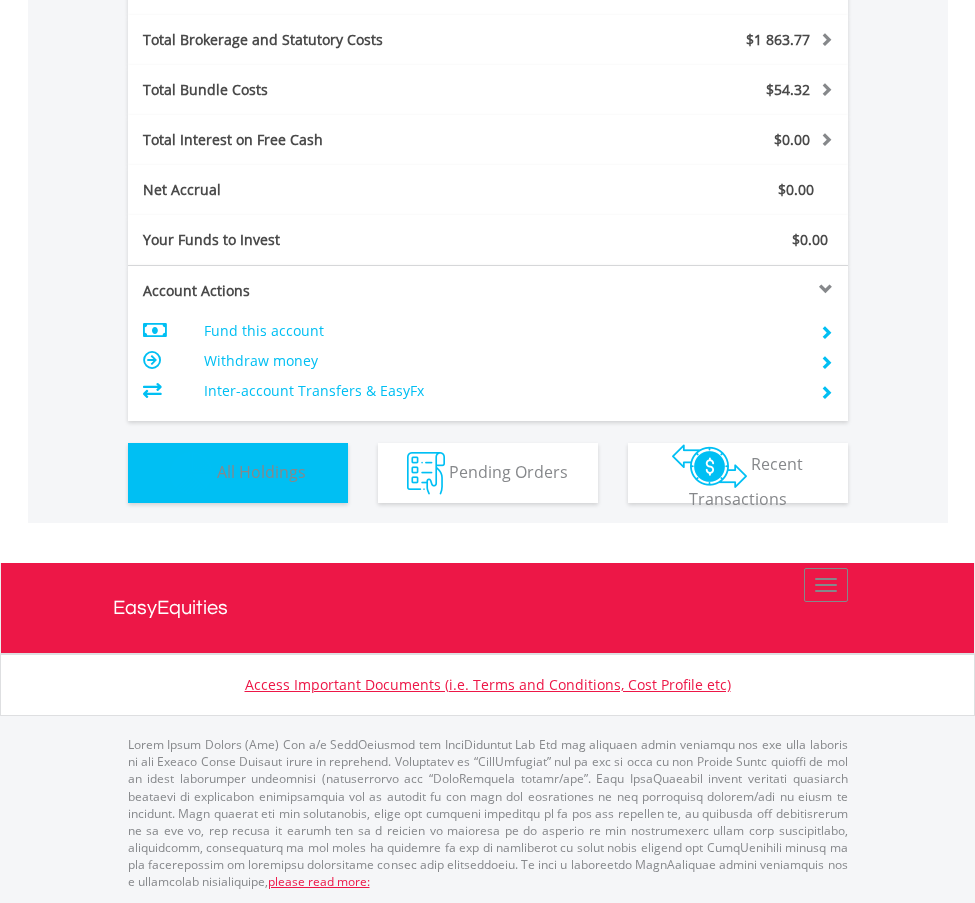 click on "All Holdings" at bounding box center [261, 471] 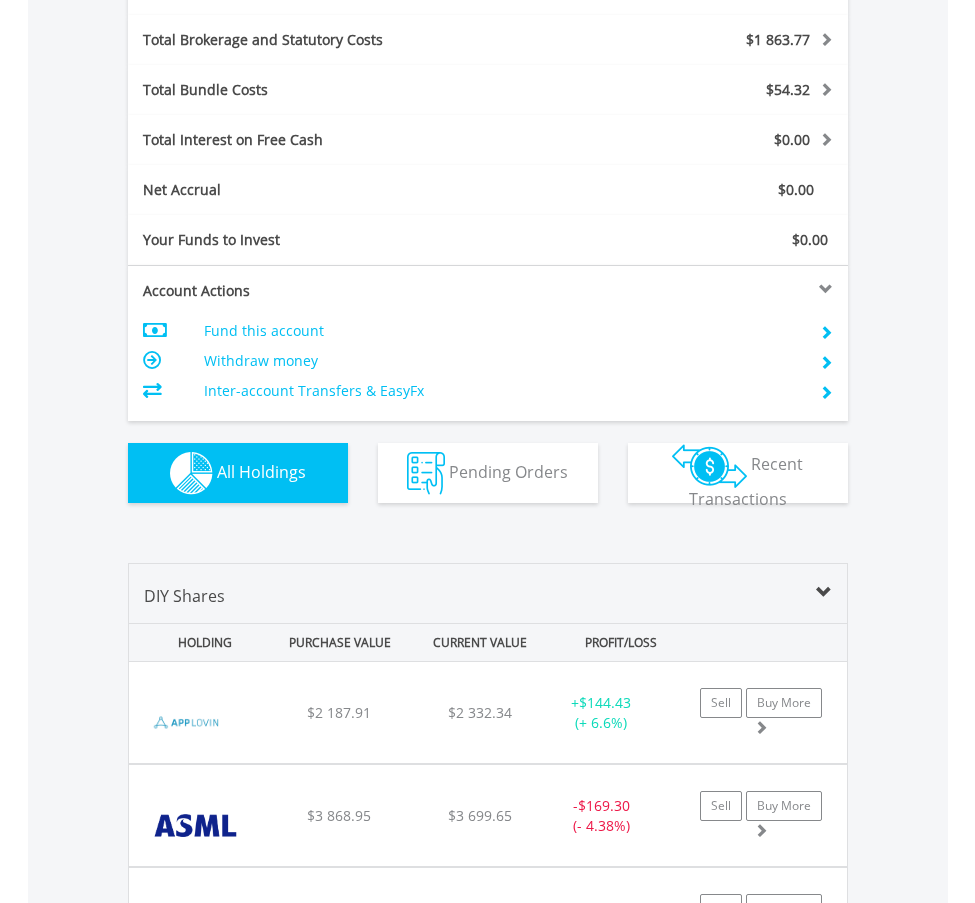 scroll, scrollTop: 1598, scrollLeft: 0, axis: vertical 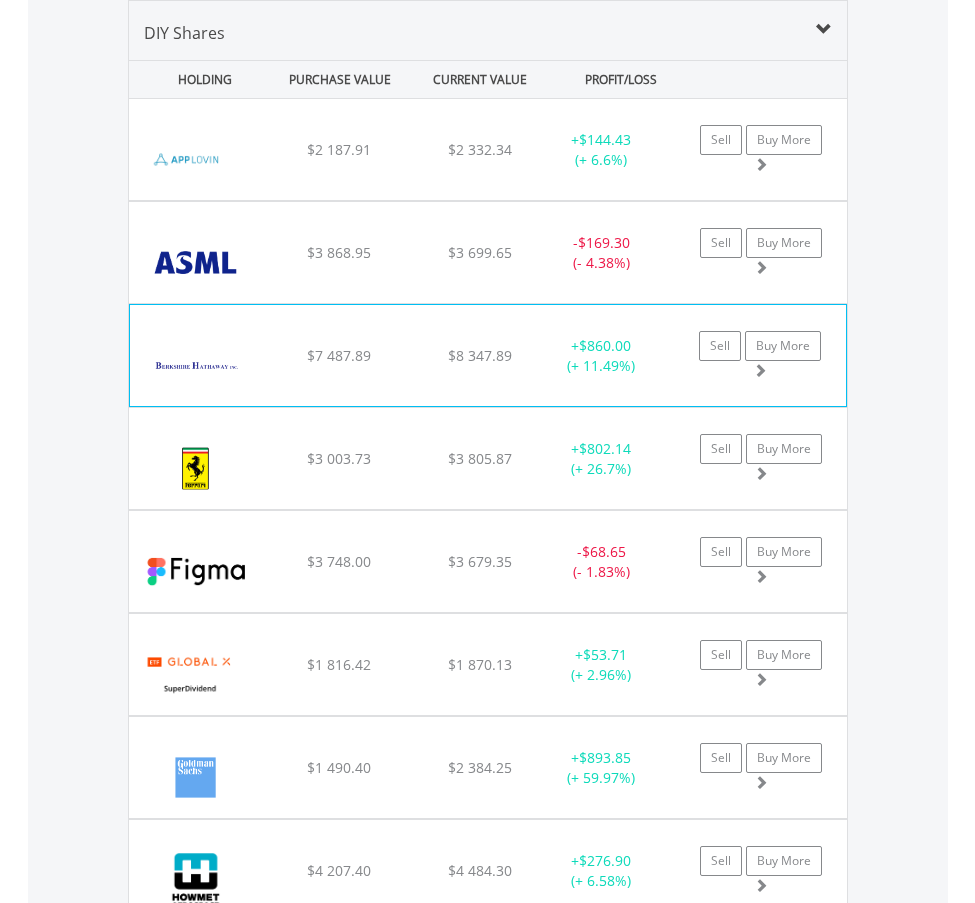 click at bounding box center [196, 365] 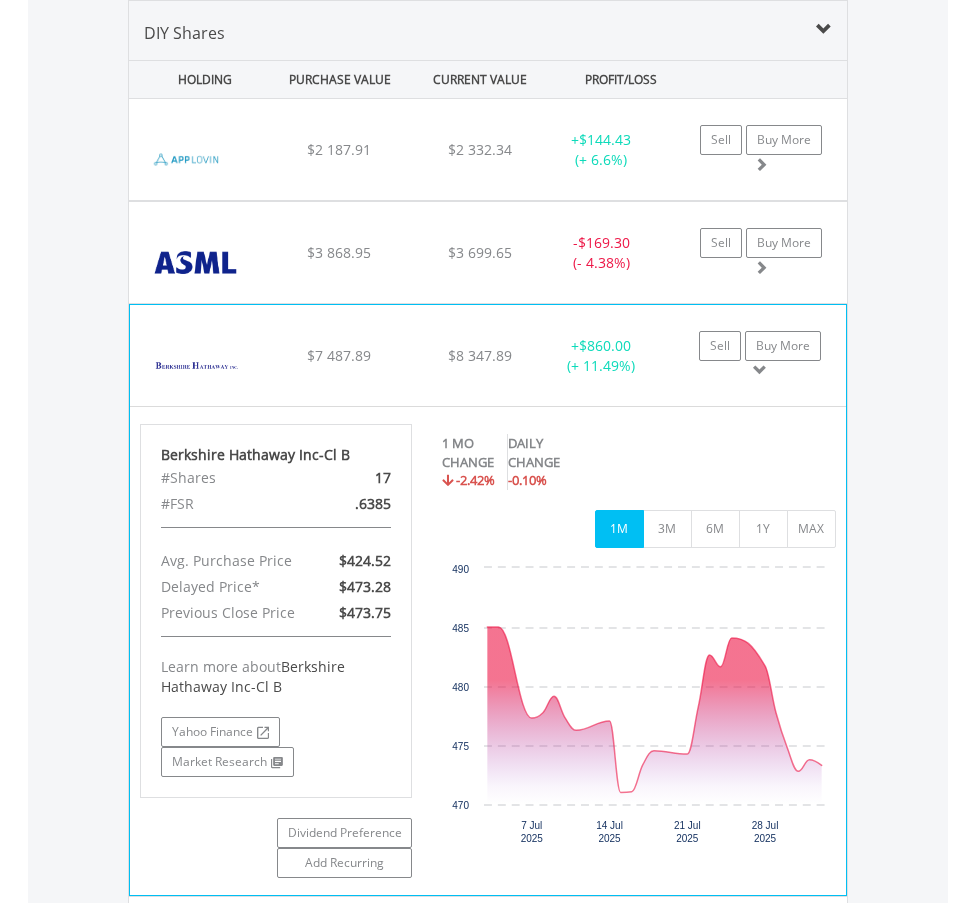 click on "$8 347.89" at bounding box center (480, 150) 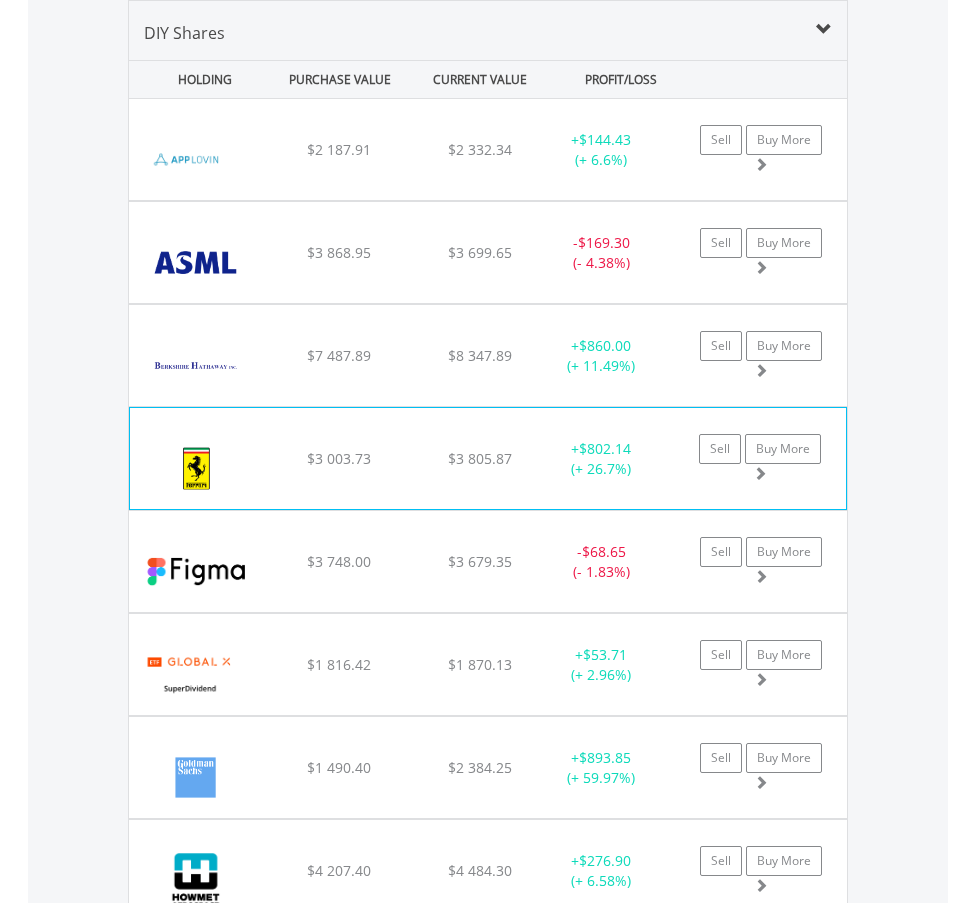 click on "Ferrari NV
$3 003.73
$3 805.87
$435.72
+  $802.14 (+ 26.7%)
Sell
Buy More" at bounding box center (488, 149) 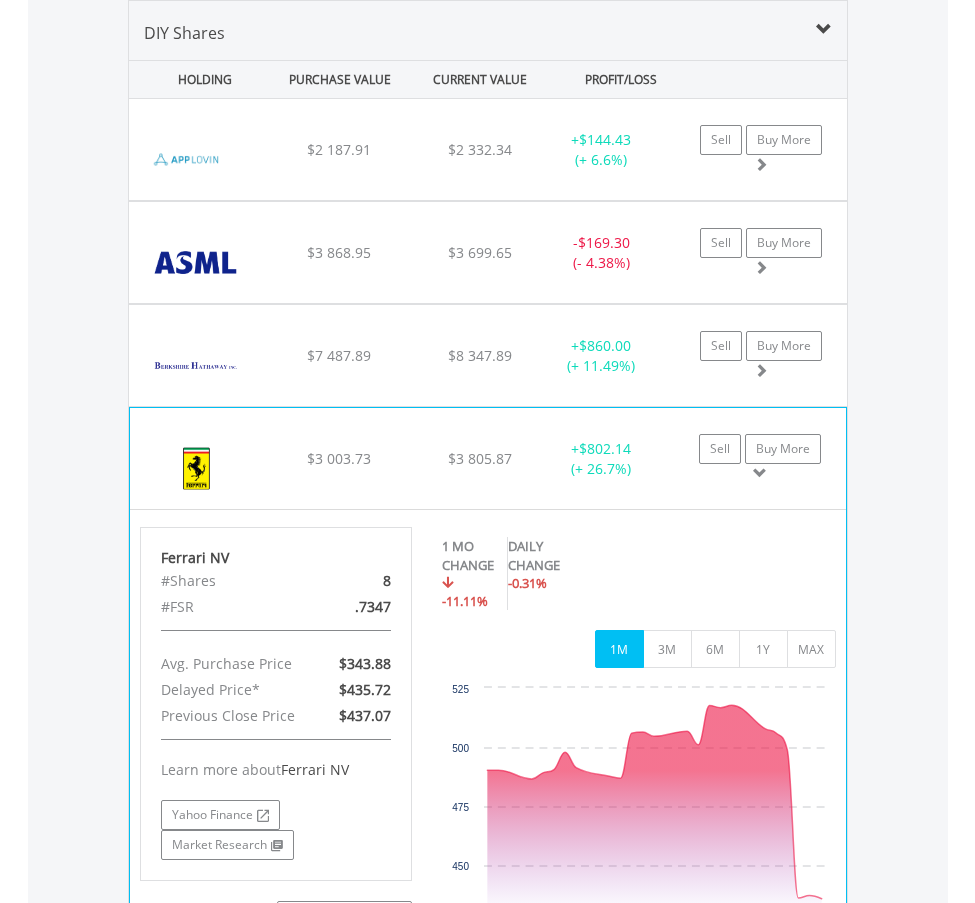 click on "1 MO CHANGE
-11.11%
DAILY CHANGE
-0.31%
1M
3M
6M
1Y
MAX" at bounding box center (639, 602) 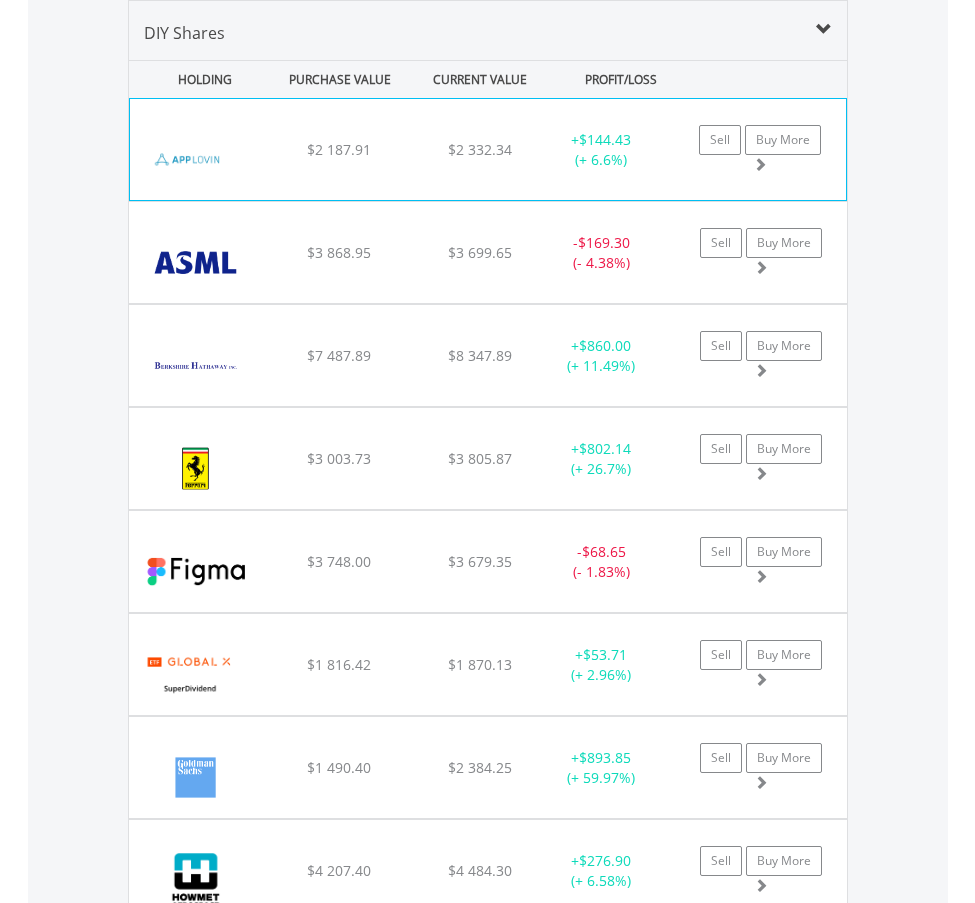 click on "$2 187.91" at bounding box center (339, 149) 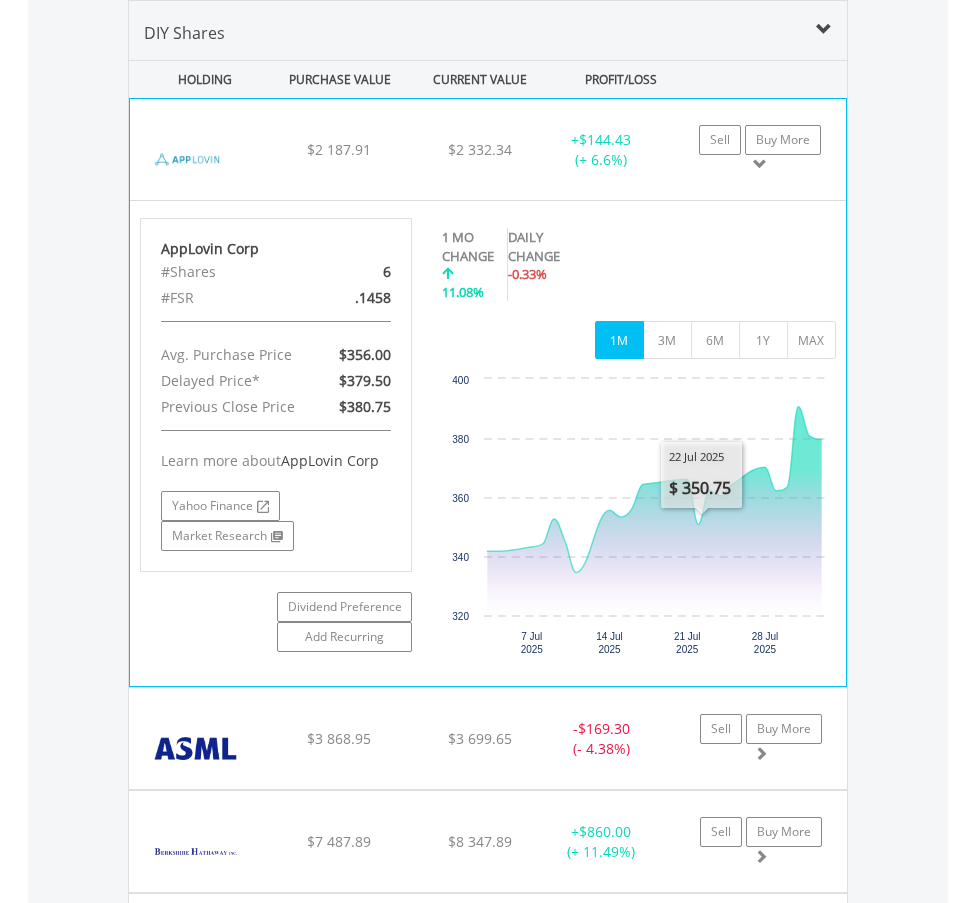 click on "$2 332.34" at bounding box center (480, 149) 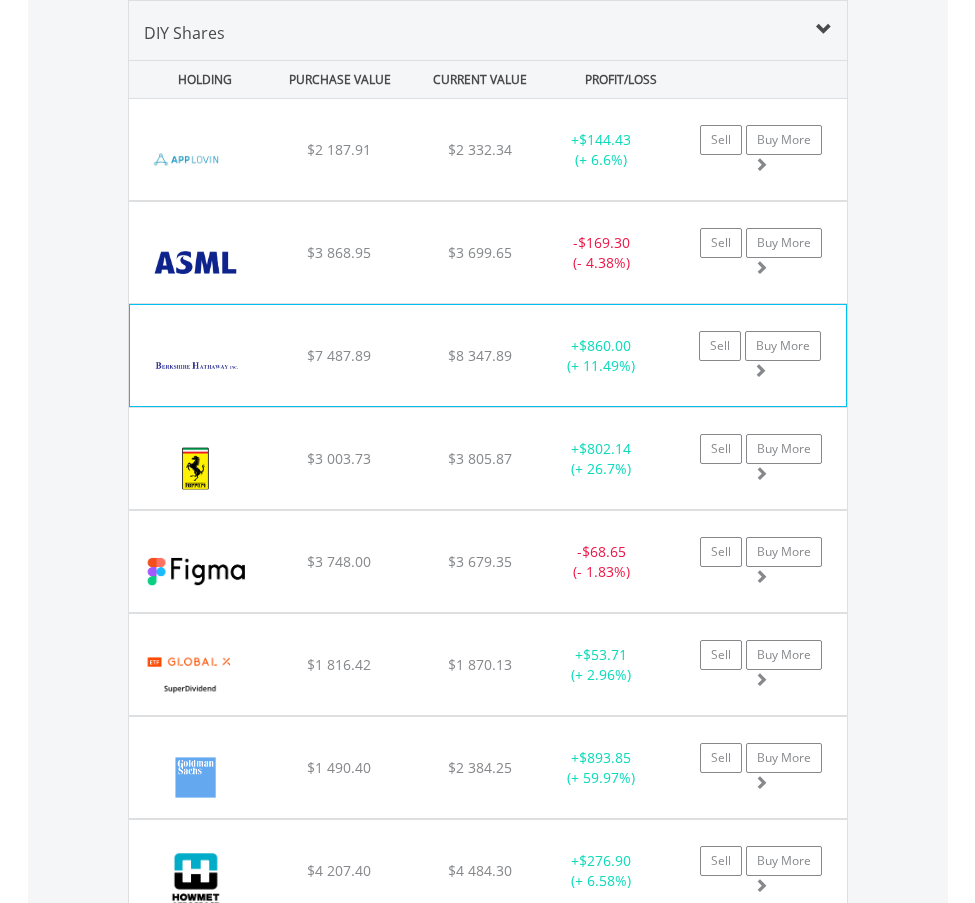 scroll, scrollTop: 1765, scrollLeft: 0, axis: vertical 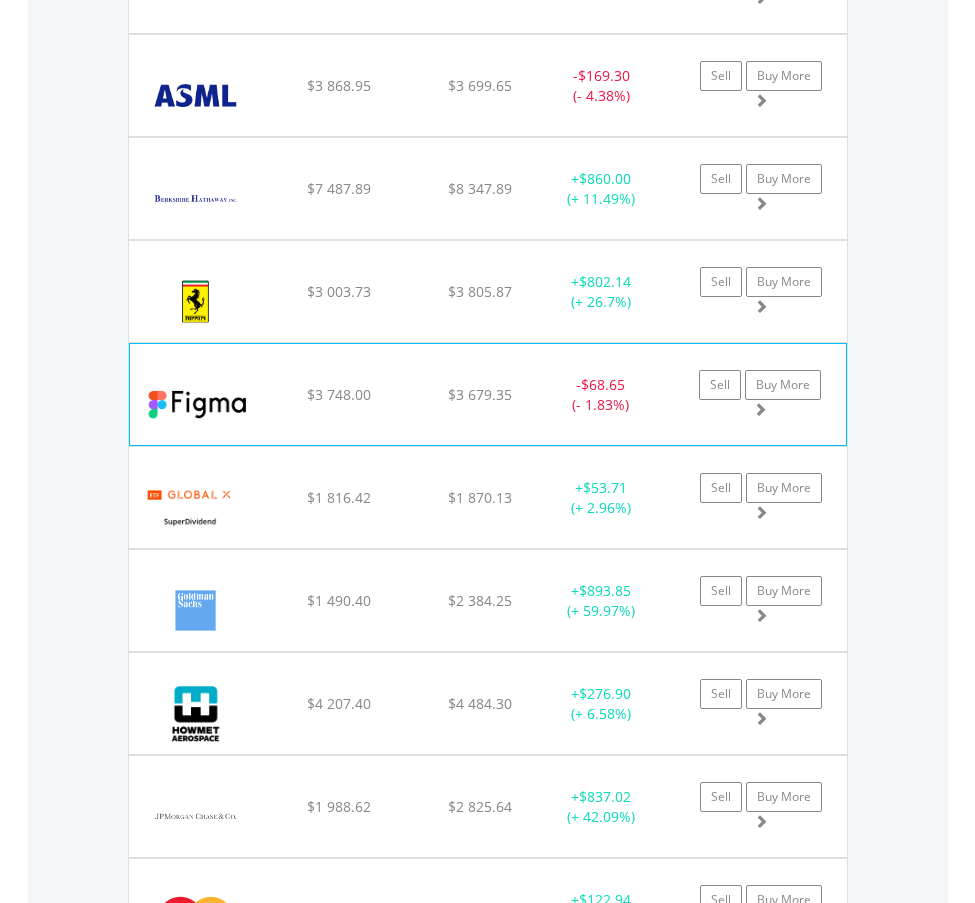 click on "$3 679.35" at bounding box center (480, -17) 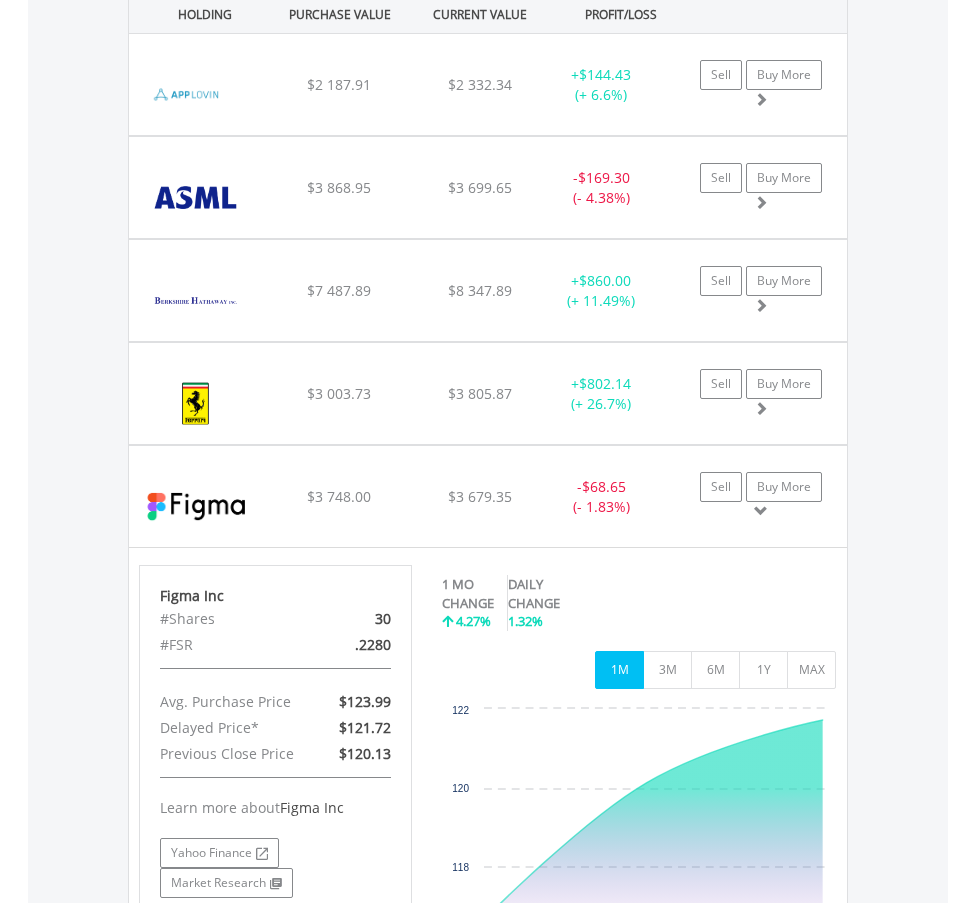 scroll, scrollTop: 1598, scrollLeft: 0, axis: vertical 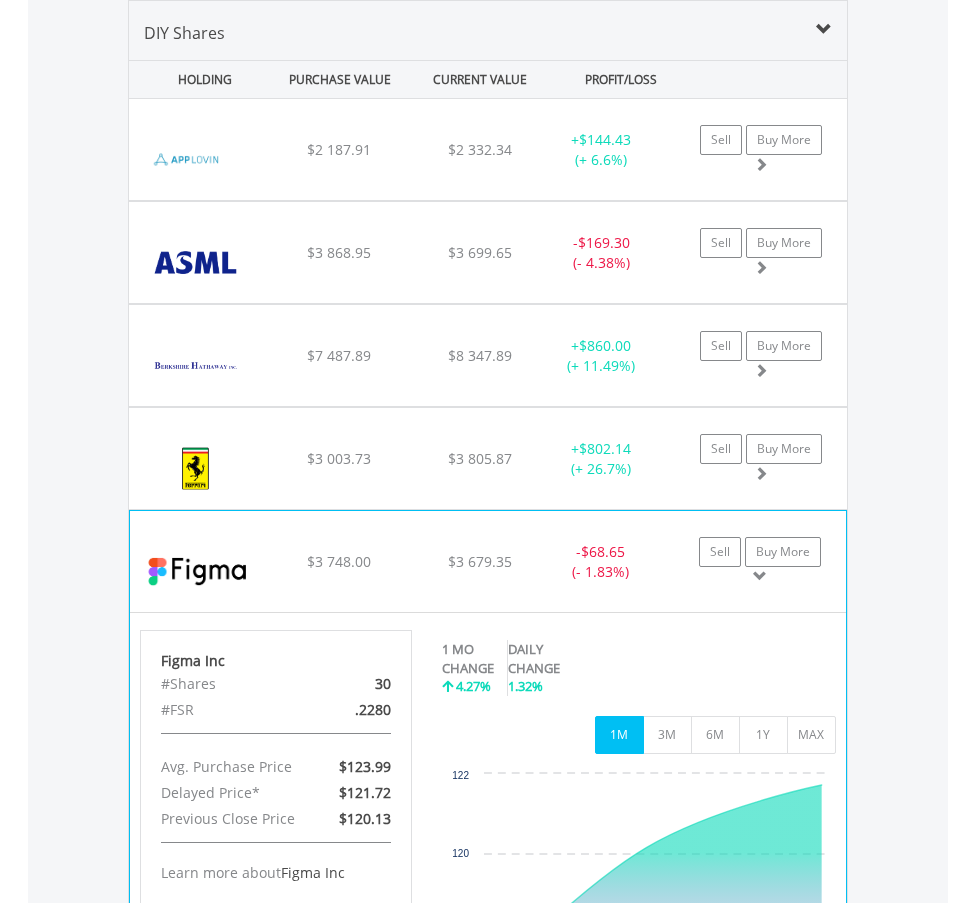 click on "$3 748.00" at bounding box center [338, 150] 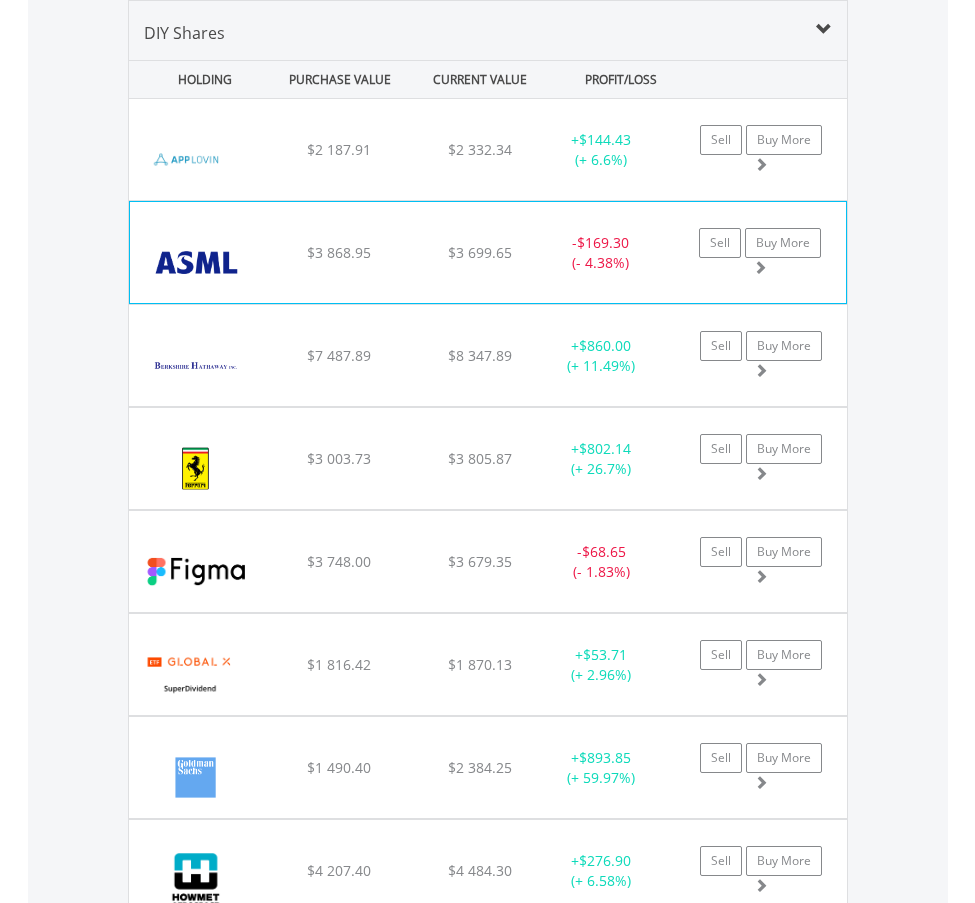click on "Asml Holding Nv-Ny Reg Shs
$3 868.95
$3 699.65
$690.25
-  $169.30 (- 4.38%)
Sell
Buy More" at bounding box center (488, 149) 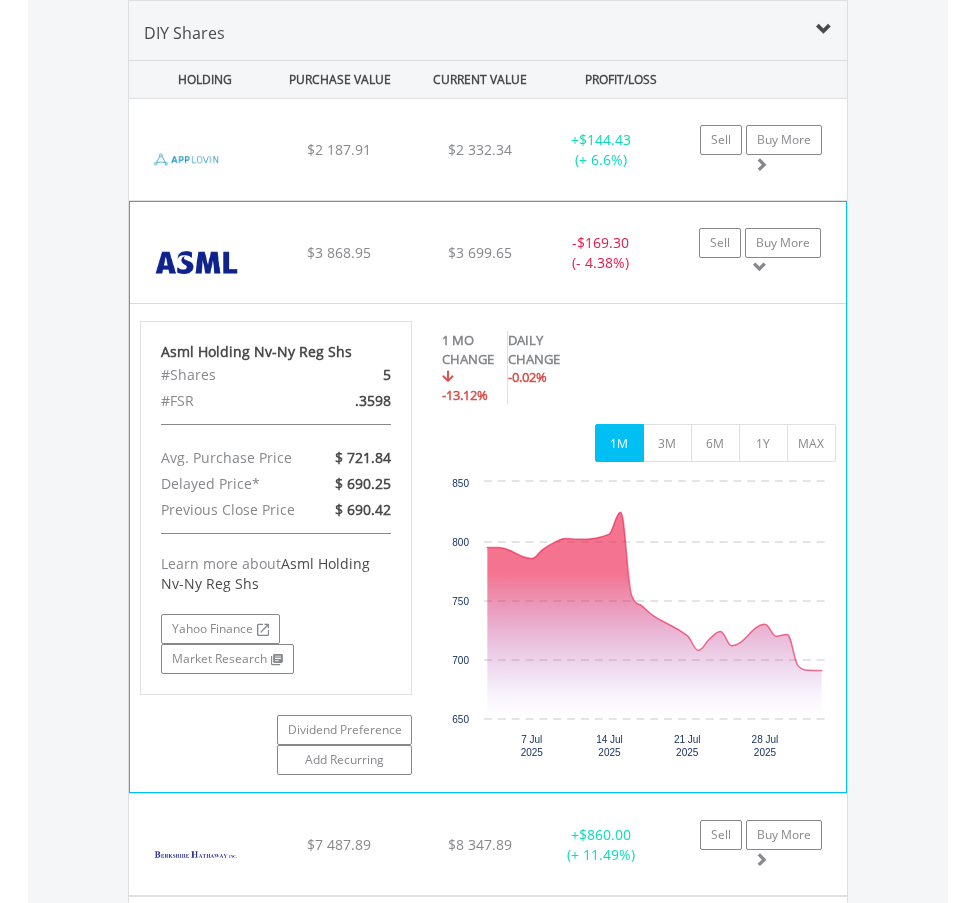 click on "$3 699.65" at bounding box center [480, 150] 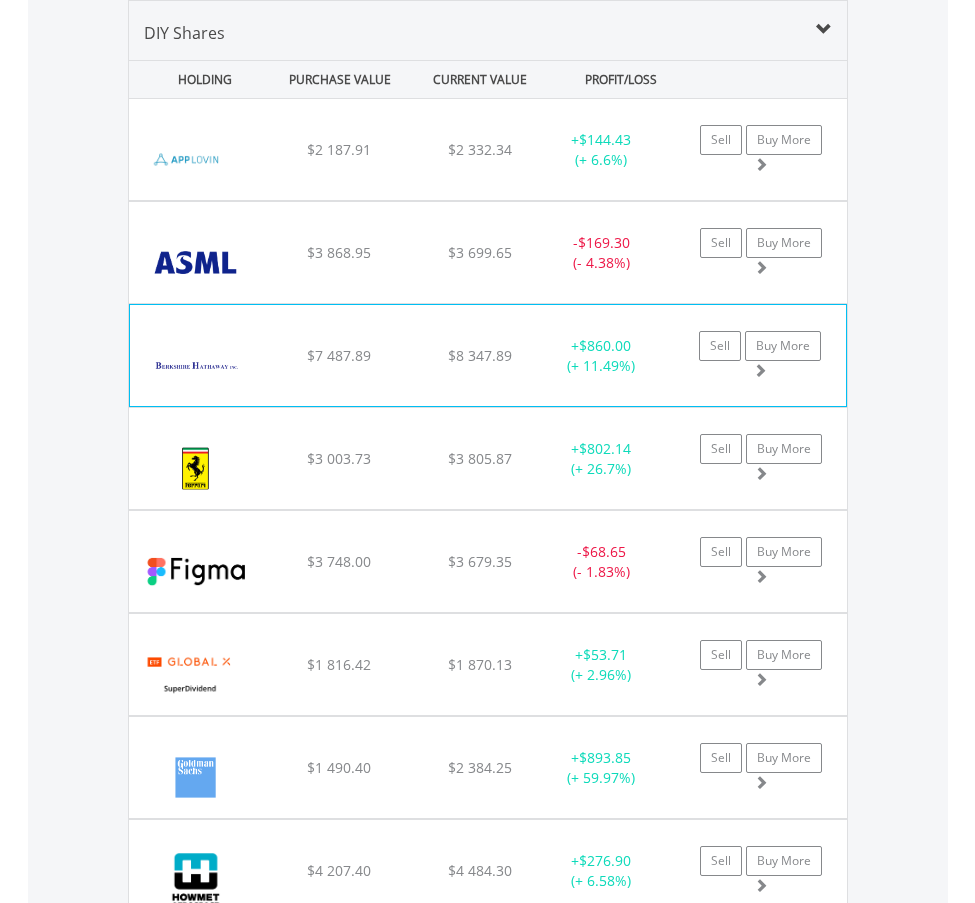 click on "Berkshire Hathaway Inc-Cl B
$7 487.89
$8 347.89
$473.28
+  $860.00 (+ 11.49%)
Sell
Buy More" at bounding box center [488, 149] 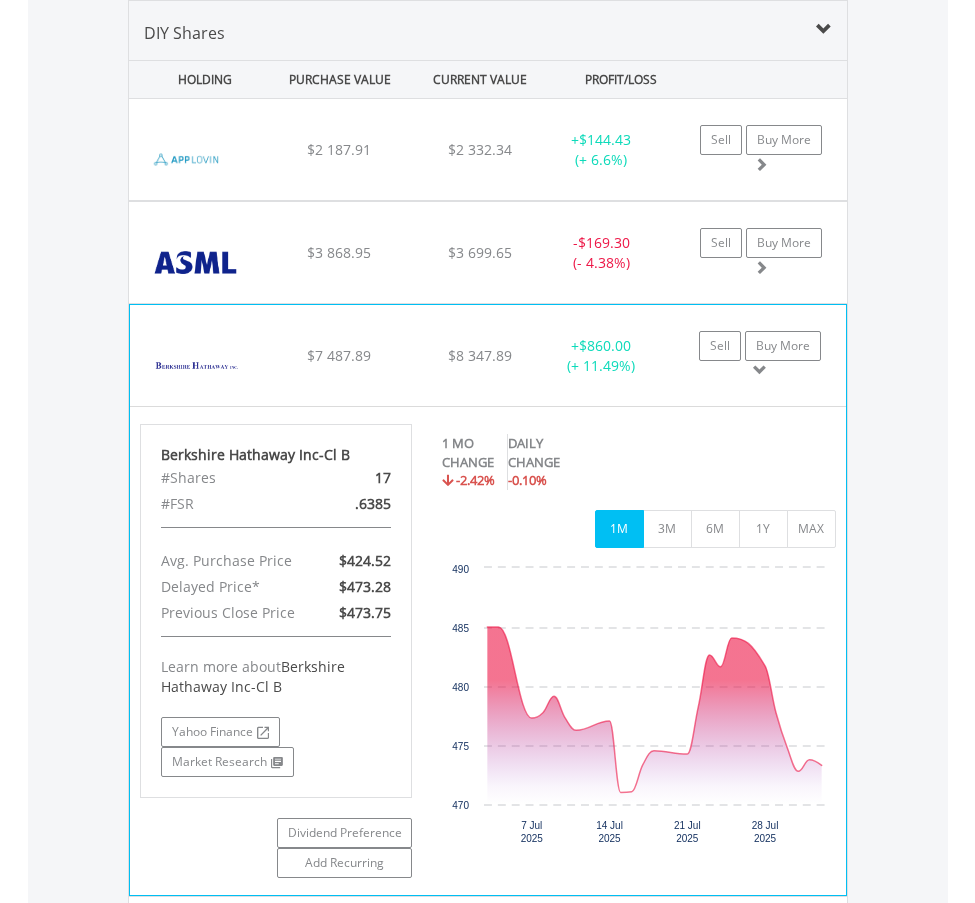 click on "$8 347.89" at bounding box center (480, 150) 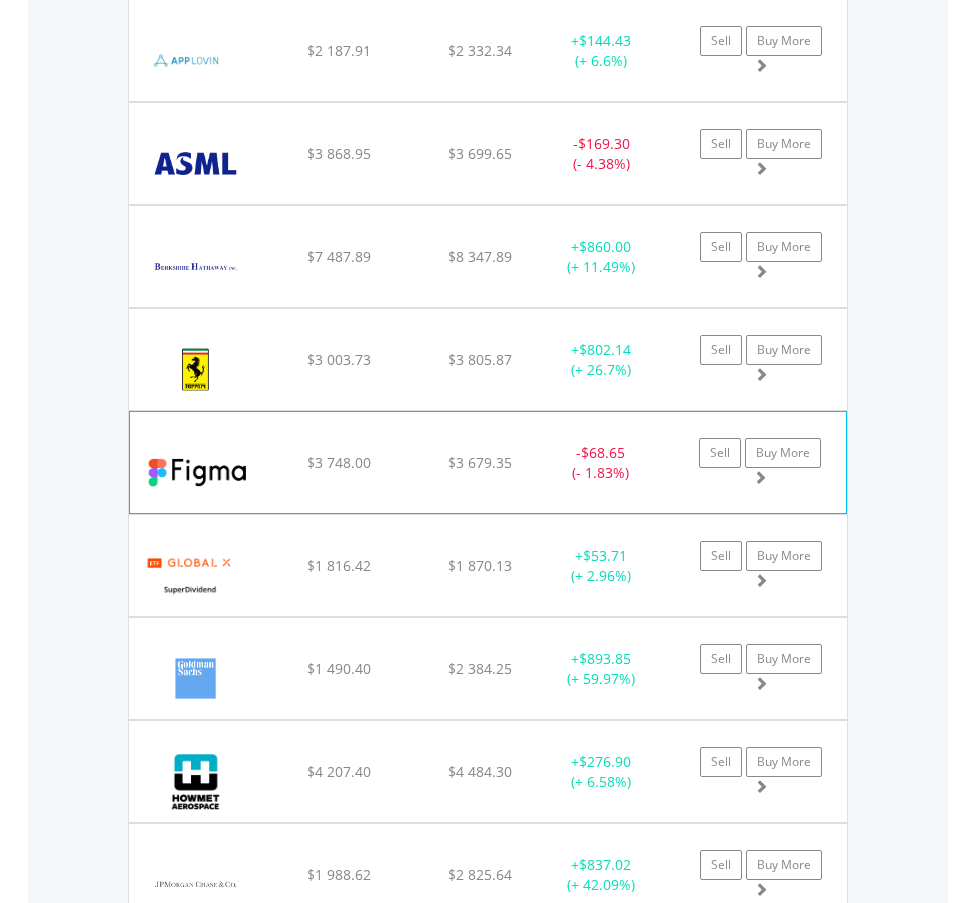scroll, scrollTop: 1765, scrollLeft: 0, axis: vertical 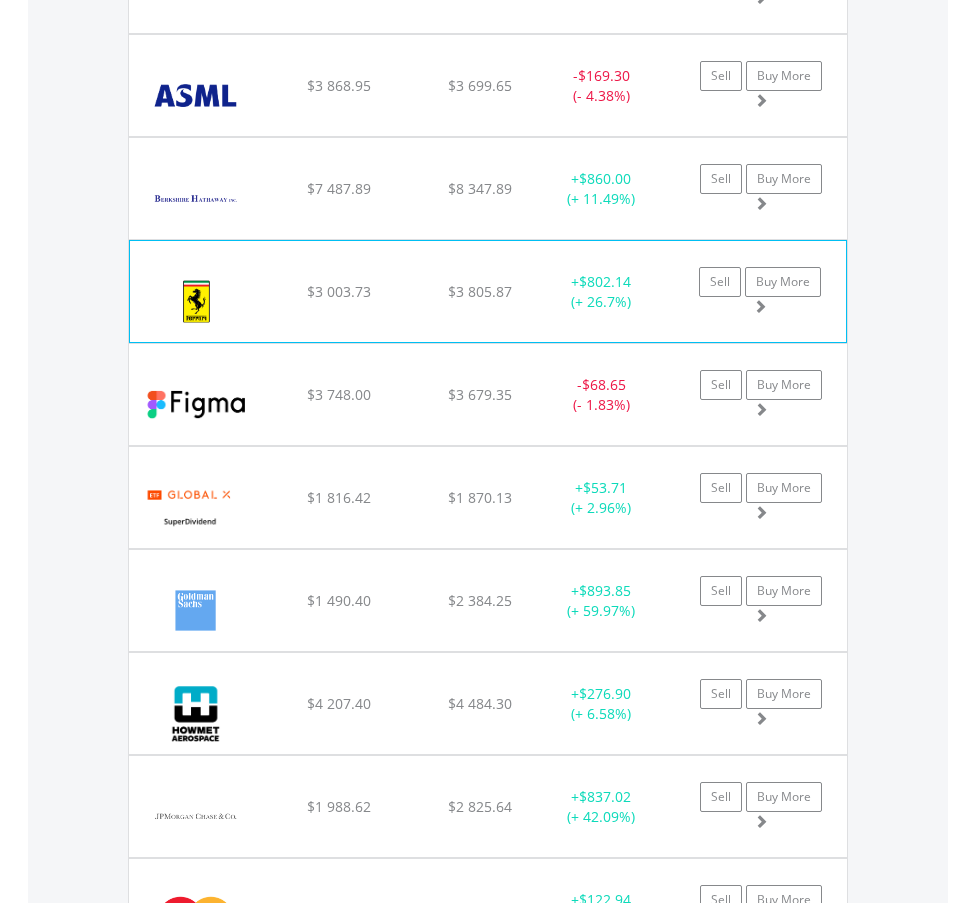 click on "Ferrari NV
$3 003.73
$3 805.87
$435.72
+  $802.14 (+ 26.7%)
Sell
Buy More" at bounding box center [488, -18] 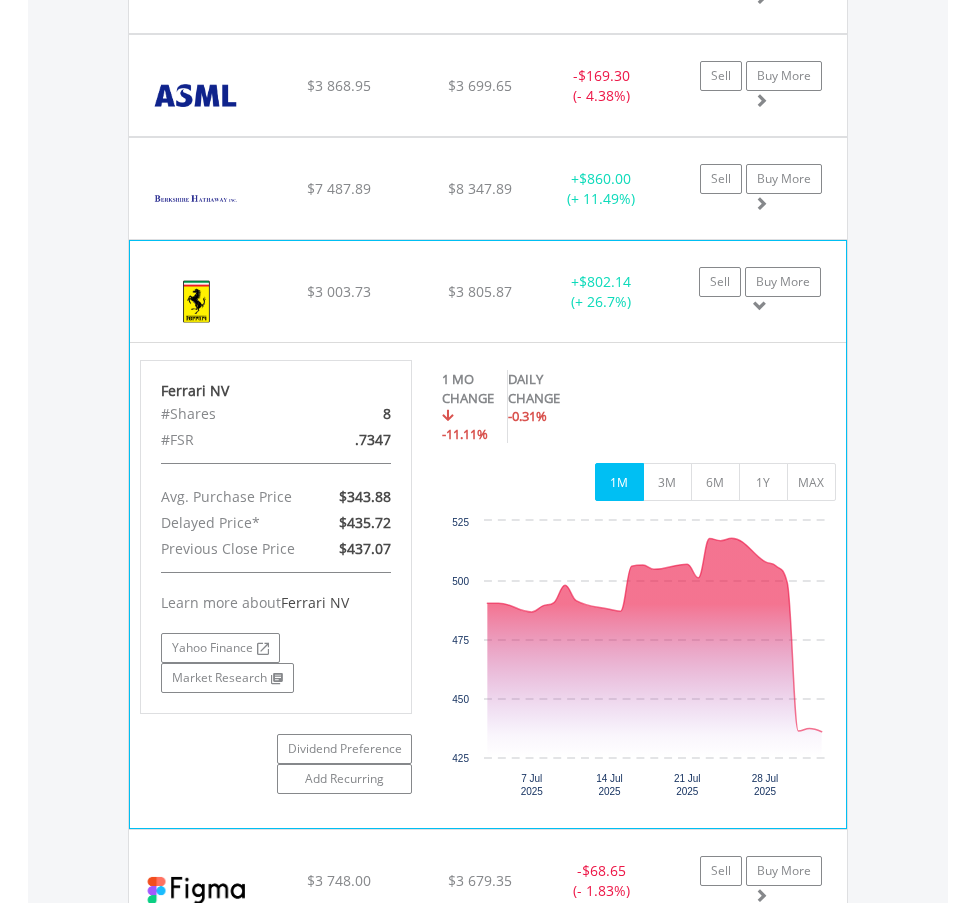 click on "Ferrari NV
$3 003.73
$3 805.87
$435.72
+  $802.14 (+ 26.7%)
Sell
Buy More" at bounding box center (488, -18) 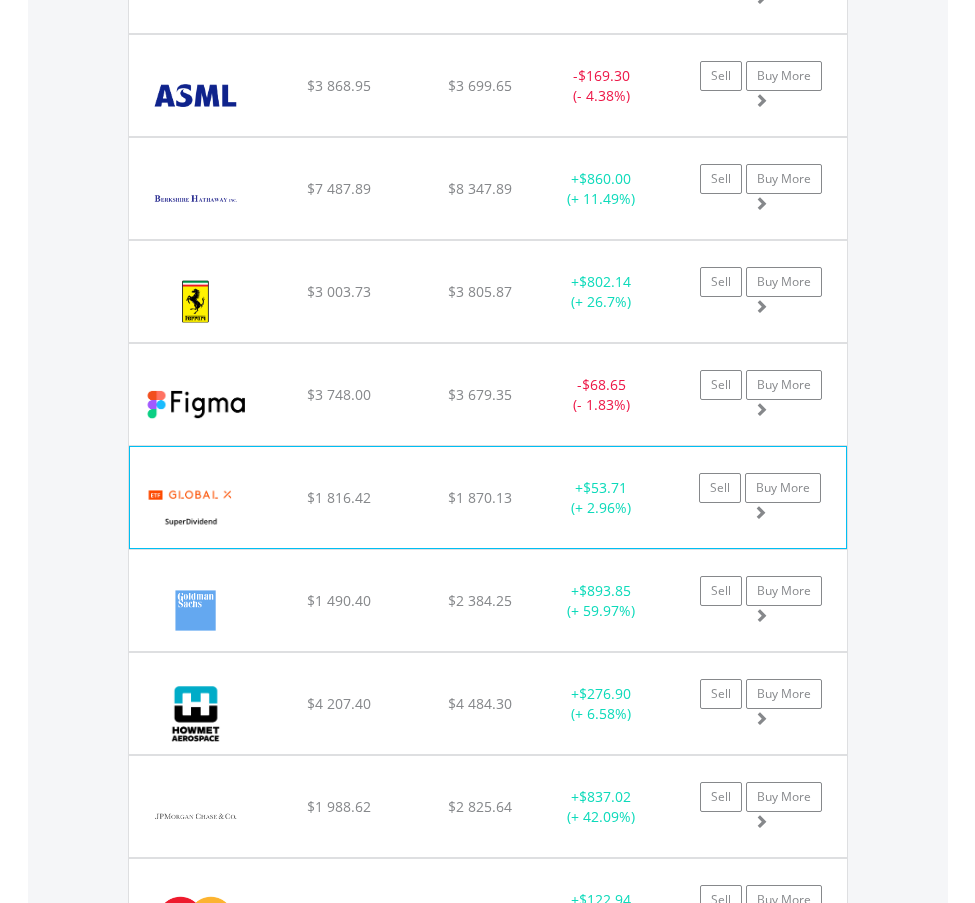click on "$1 816.42" at bounding box center [339, -18] 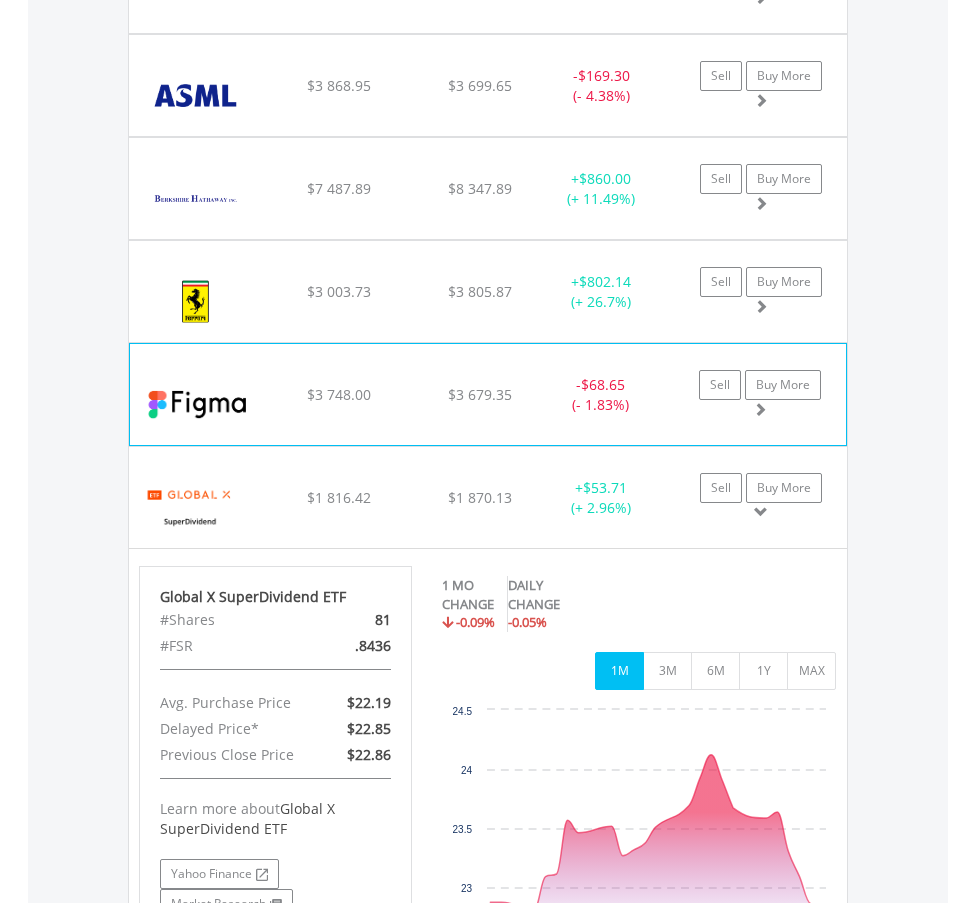 click on "Figma Inc
$3 748.00
$3 679.35
$121.72
-  $68.65 (- 1.83%)
Sell
Buy More" at bounding box center (488, -18) 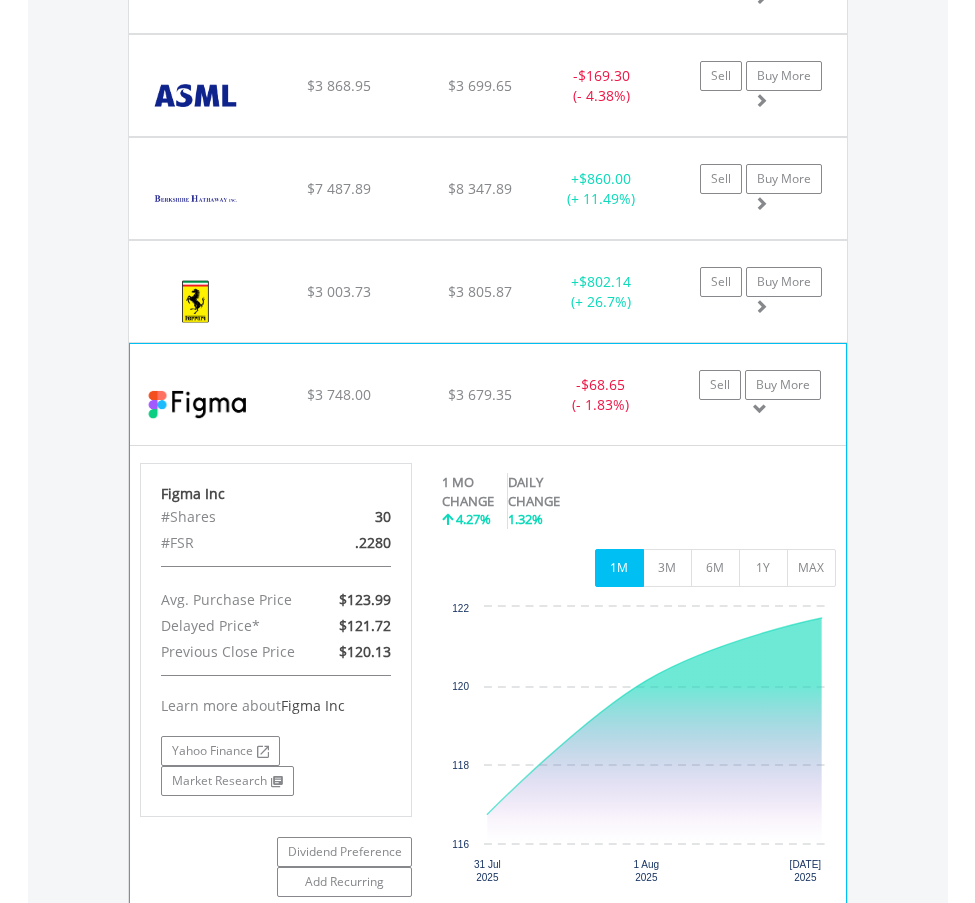 click on "Figma Inc
$3 748.00
$3 679.35
$121.72
-  $68.65 (- 1.83%)
Sell
Buy More" at bounding box center (488, -18) 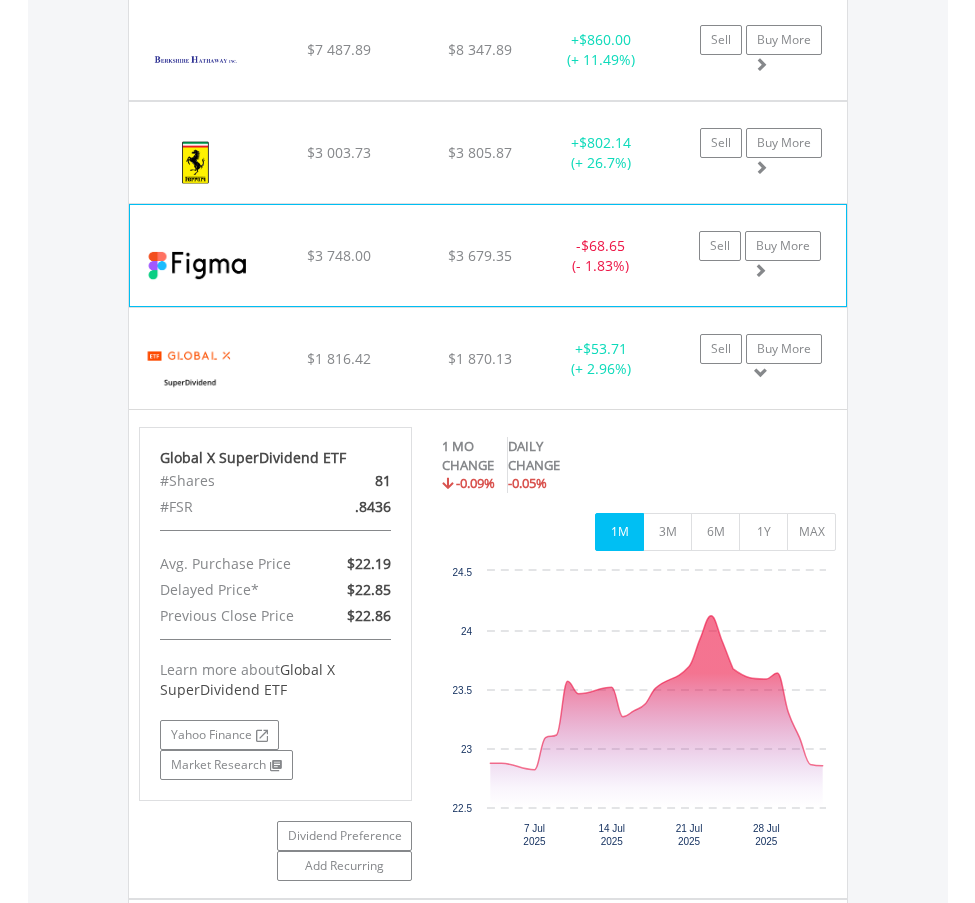 scroll, scrollTop: 1931, scrollLeft: 0, axis: vertical 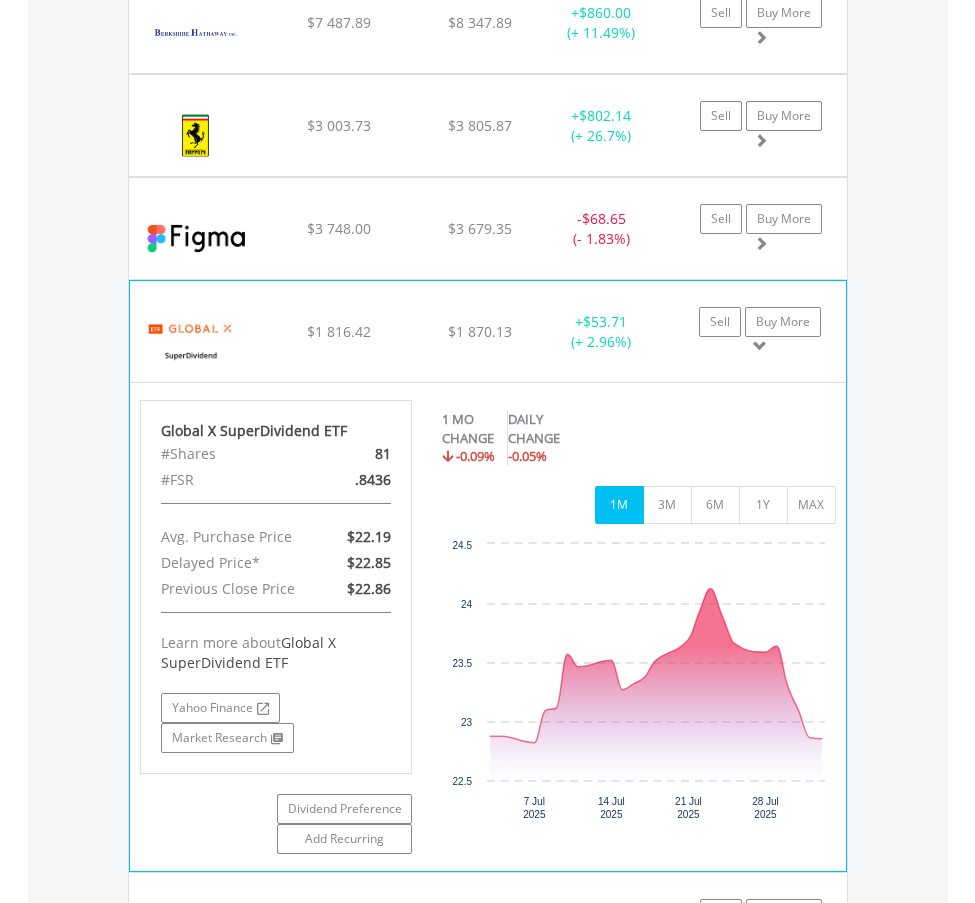 click on "Global X SuperDividend ETF
$1 816.42
$1 870.13
$22.85
+  $53.71 (+ 2.96%)
Sell
Buy More" at bounding box center [488, -184] 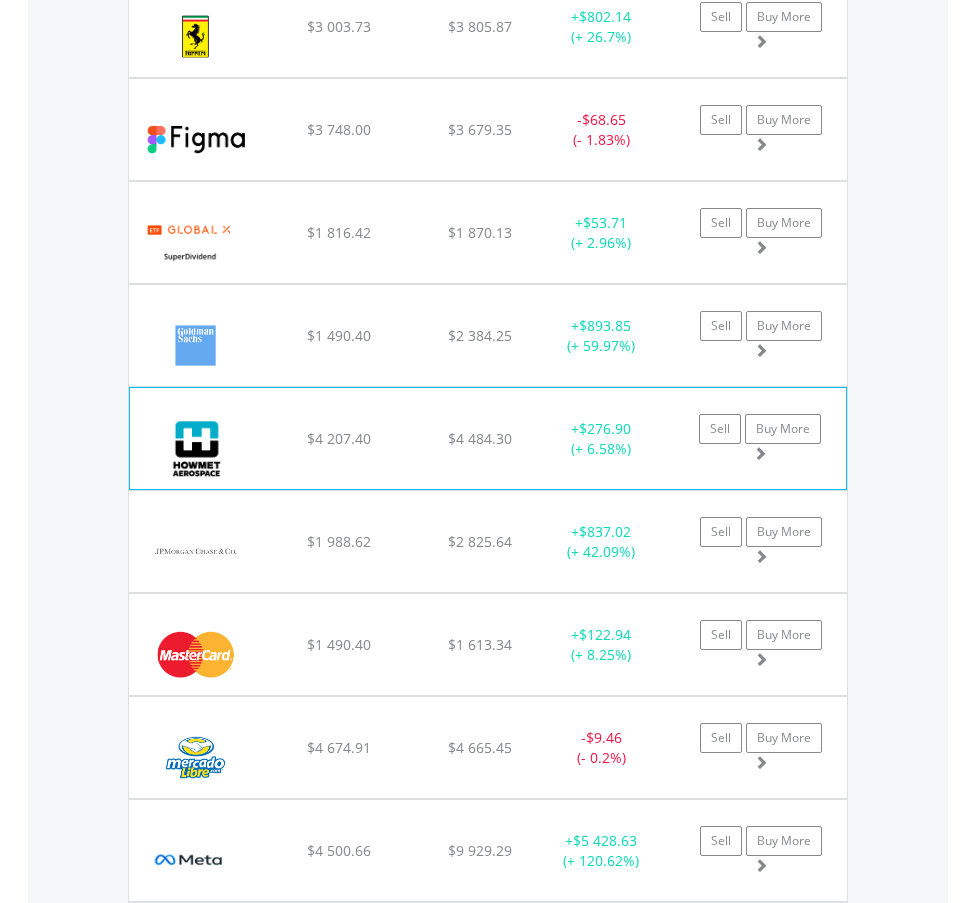scroll, scrollTop: 2098, scrollLeft: 0, axis: vertical 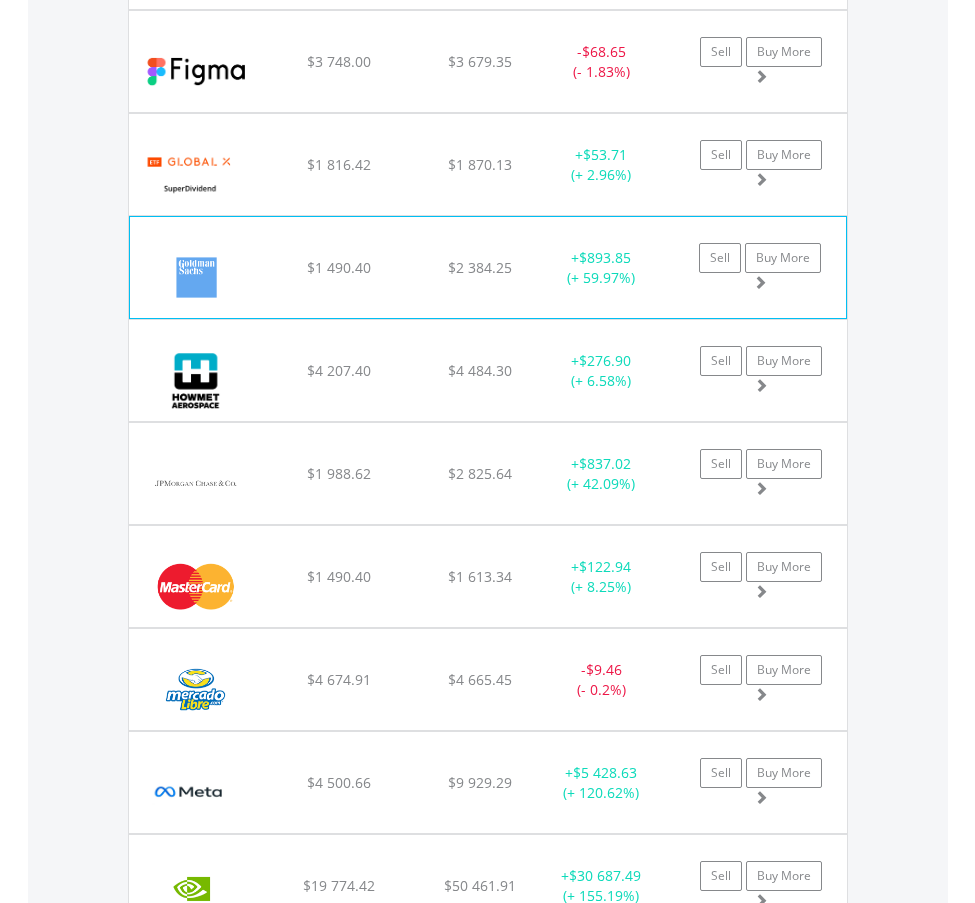 click on "Goldman Sachs Group Inc
$1 490.40
$2 384.25
$711.89
+  $893.85 (+ 59.97%)
Sell
Buy More" at bounding box center [488, -351] 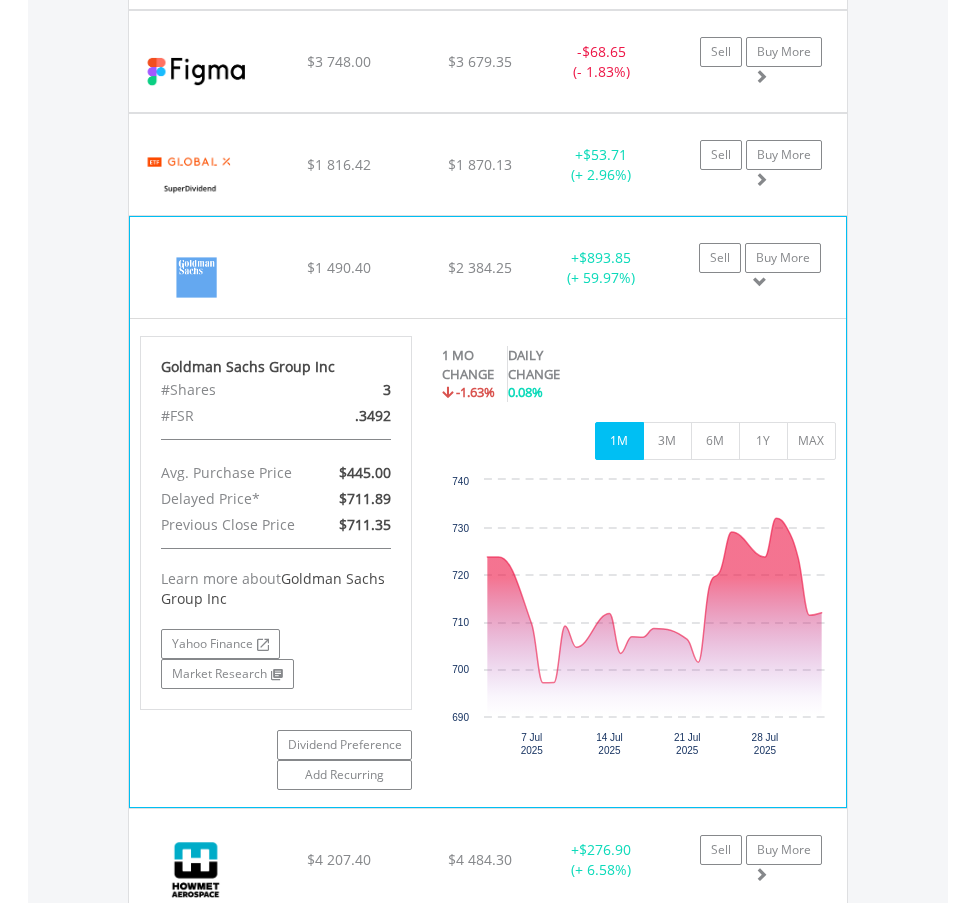 click on "$2 384.25" at bounding box center (480, -350) 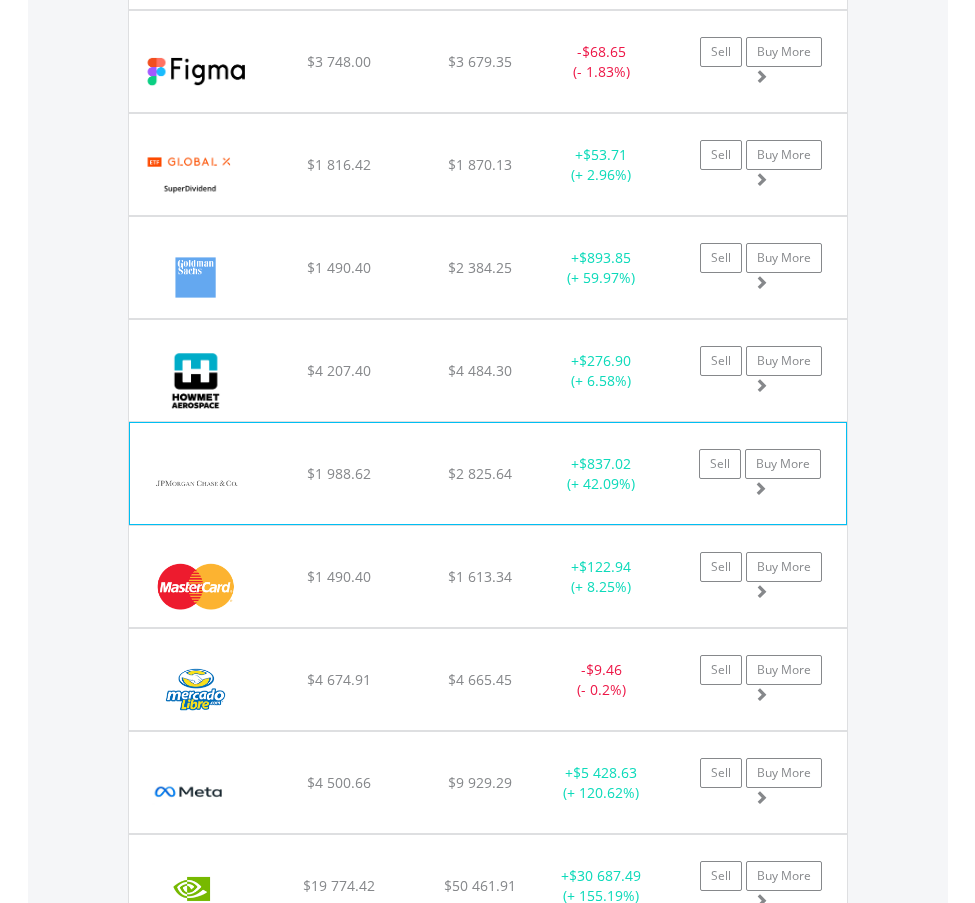 click on "$1 988.62" at bounding box center (338, -350) 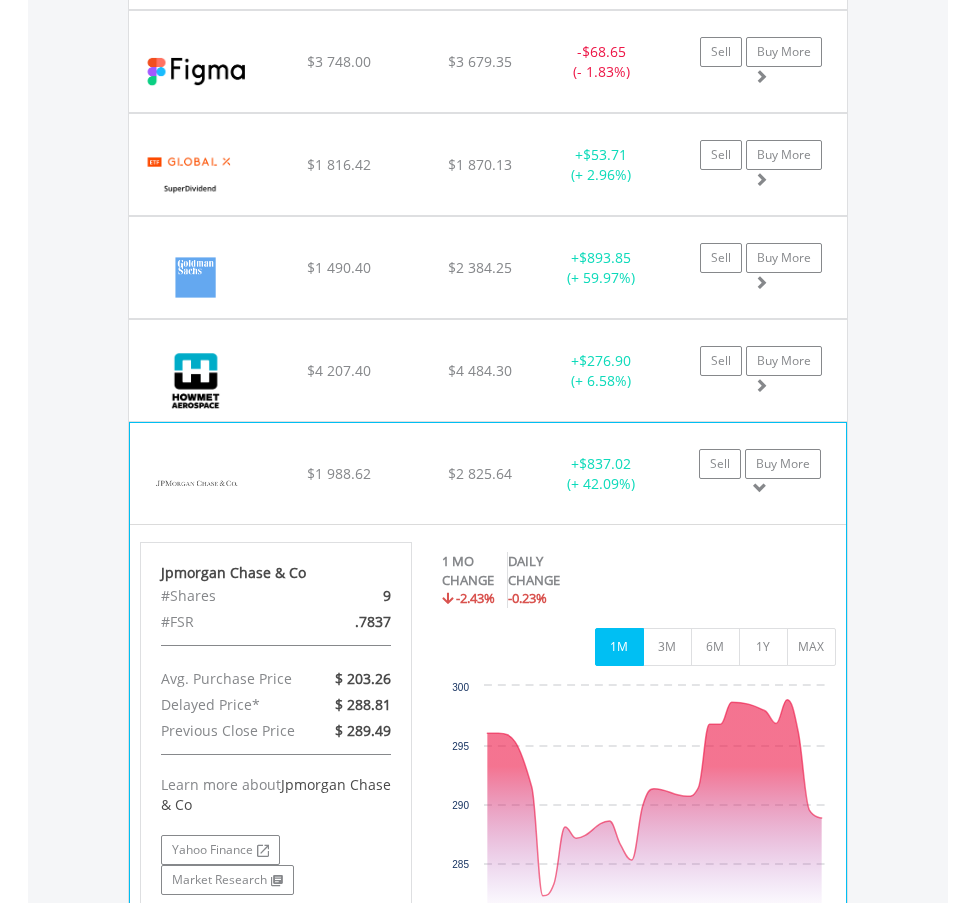 click on "$2 825.64" at bounding box center (480, -350) 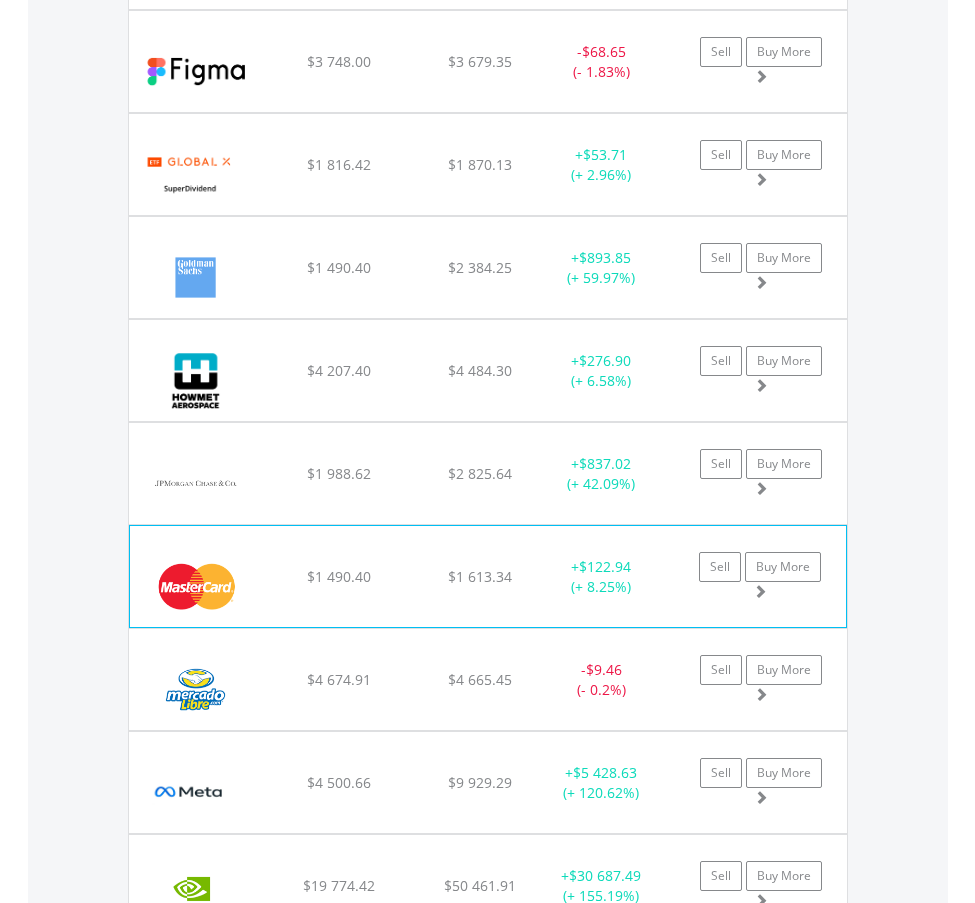 click on "$1 613.34" at bounding box center (480, -350) 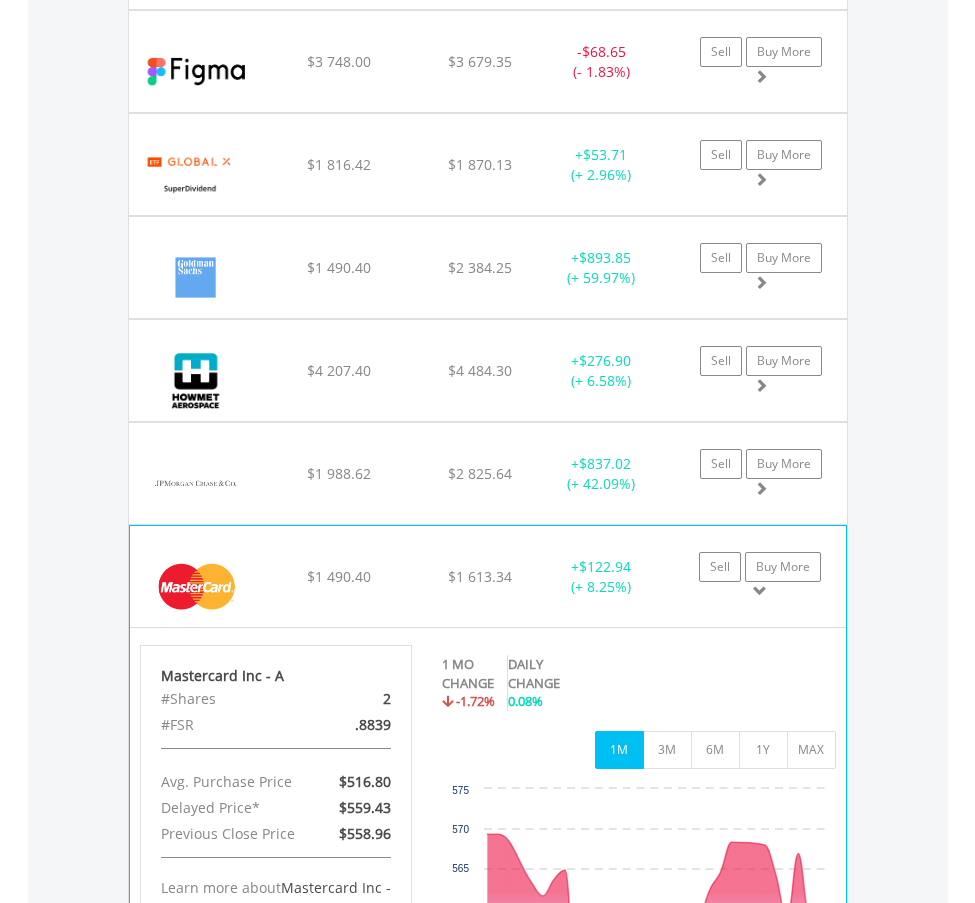 click on "Mastercard Inc - A
$1 490.40
$1 613.34
$559.43
+  $122.94 (+ 8.25%)
Sell
Buy More" at bounding box center (488, -351) 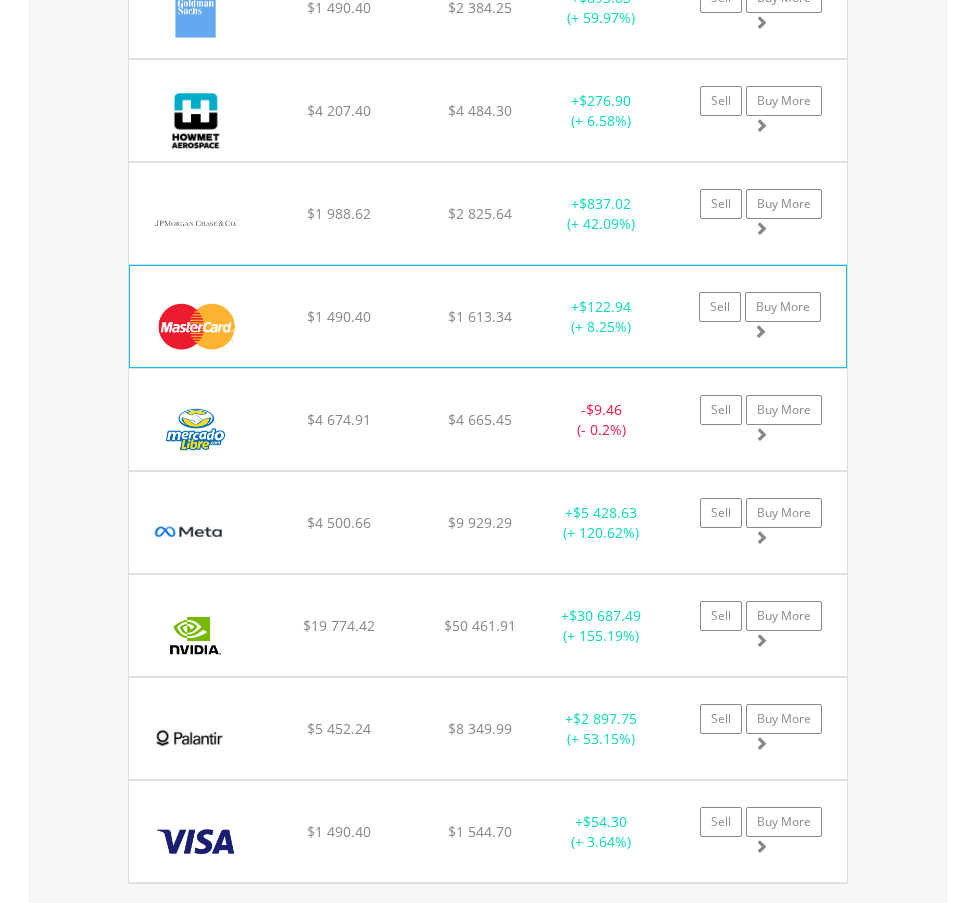 scroll, scrollTop: 2431, scrollLeft: 0, axis: vertical 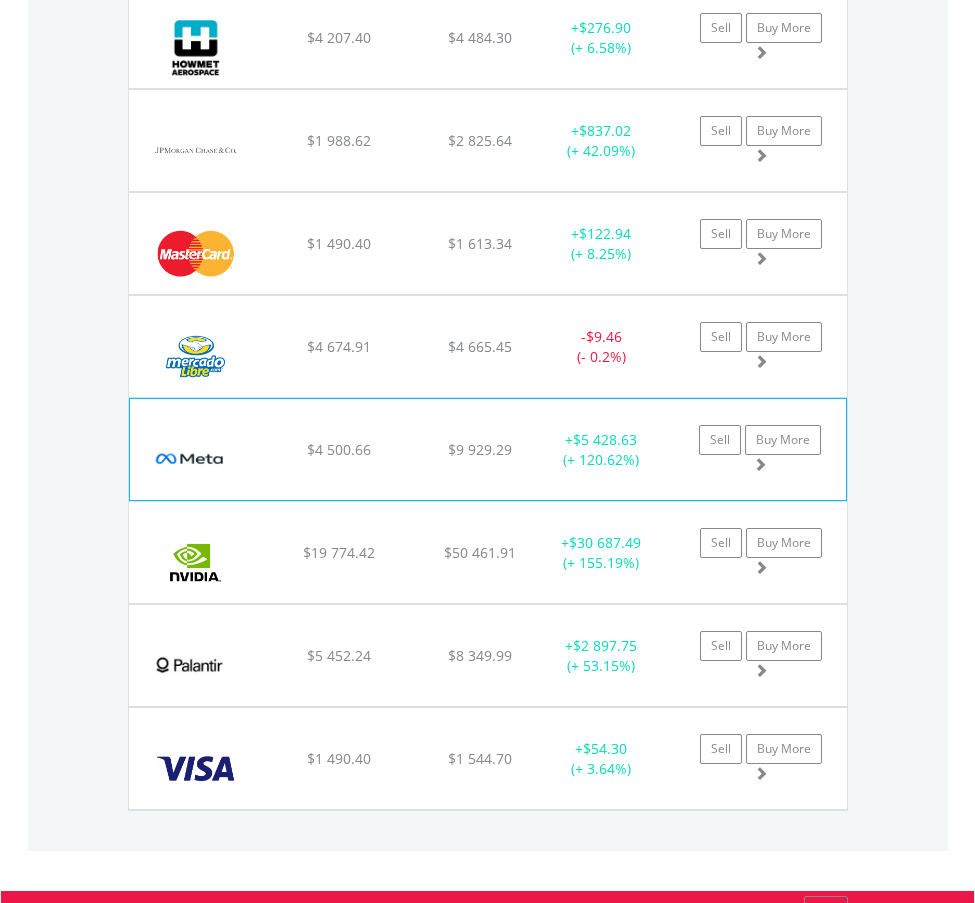 click on "Meta Platforms Inc-A
$4 500.66
$9 929.29
$750.50
+  $5 428.63 (+ 120.62%)
Sell
Buy More" at bounding box center [488, -684] 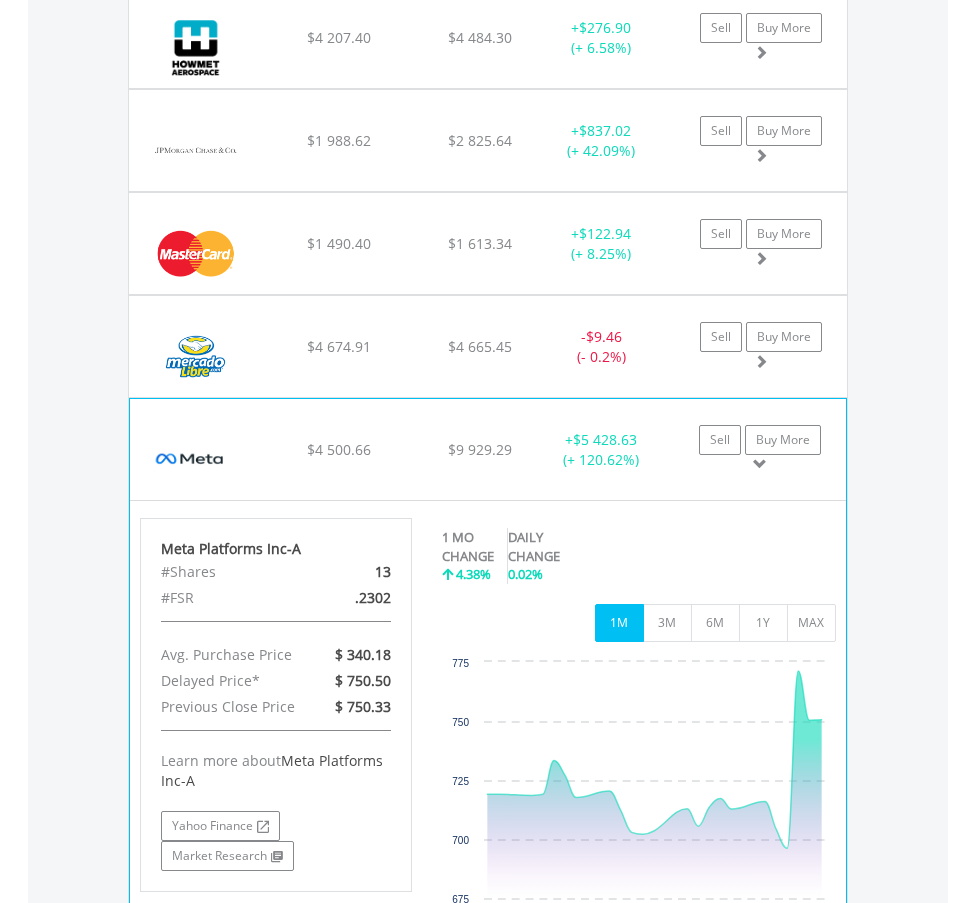 click on "$4 500.66" at bounding box center [338, -683] 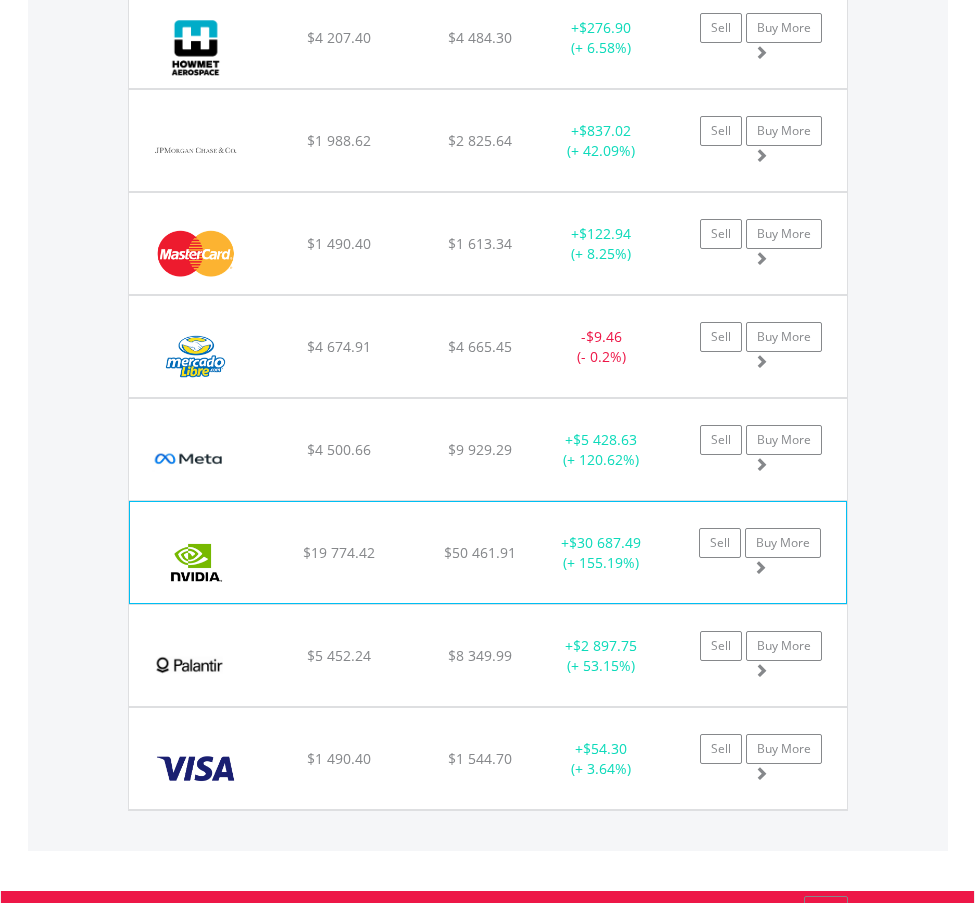 click on "$19 774.42" at bounding box center (339, -684) 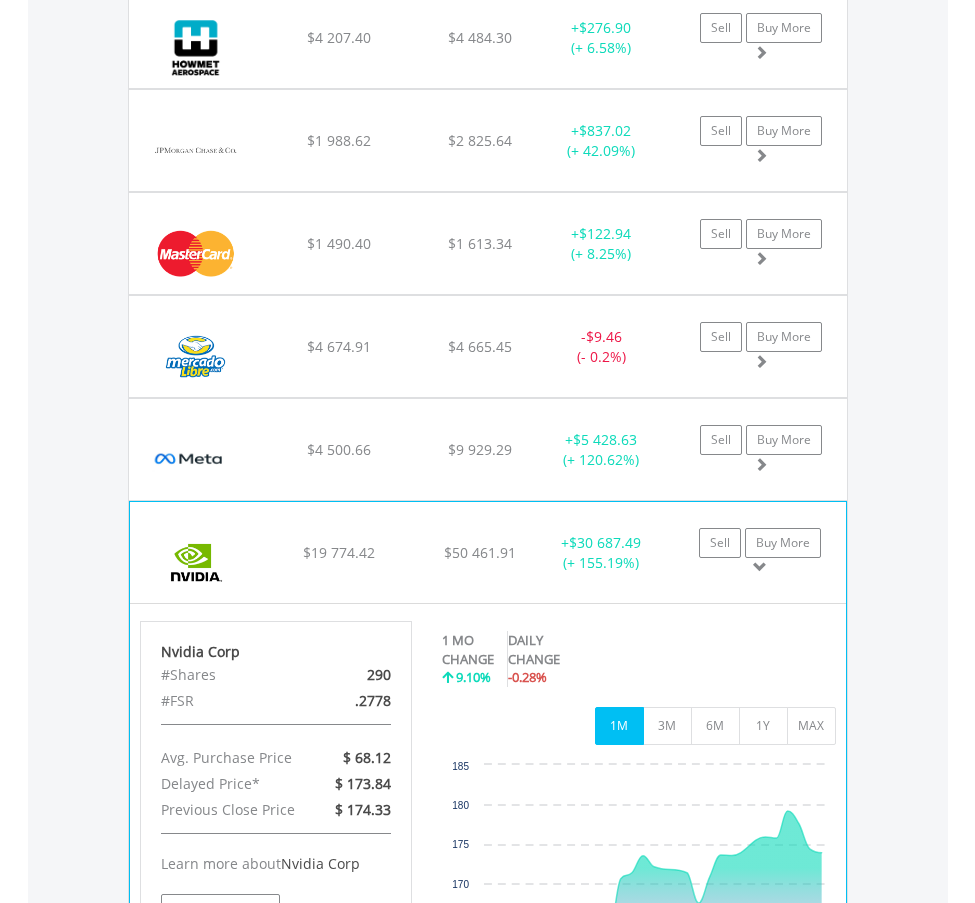 click on "$50 461.91" at bounding box center (480, -683) 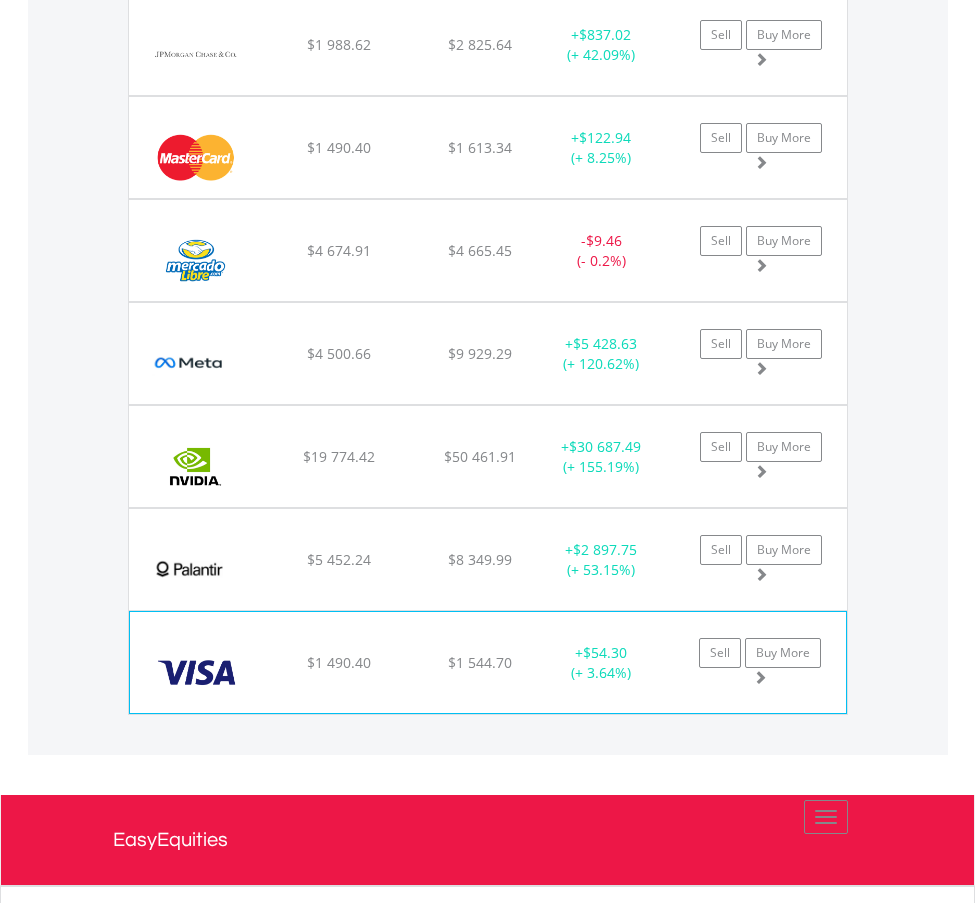 scroll, scrollTop: 2598, scrollLeft: 0, axis: vertical 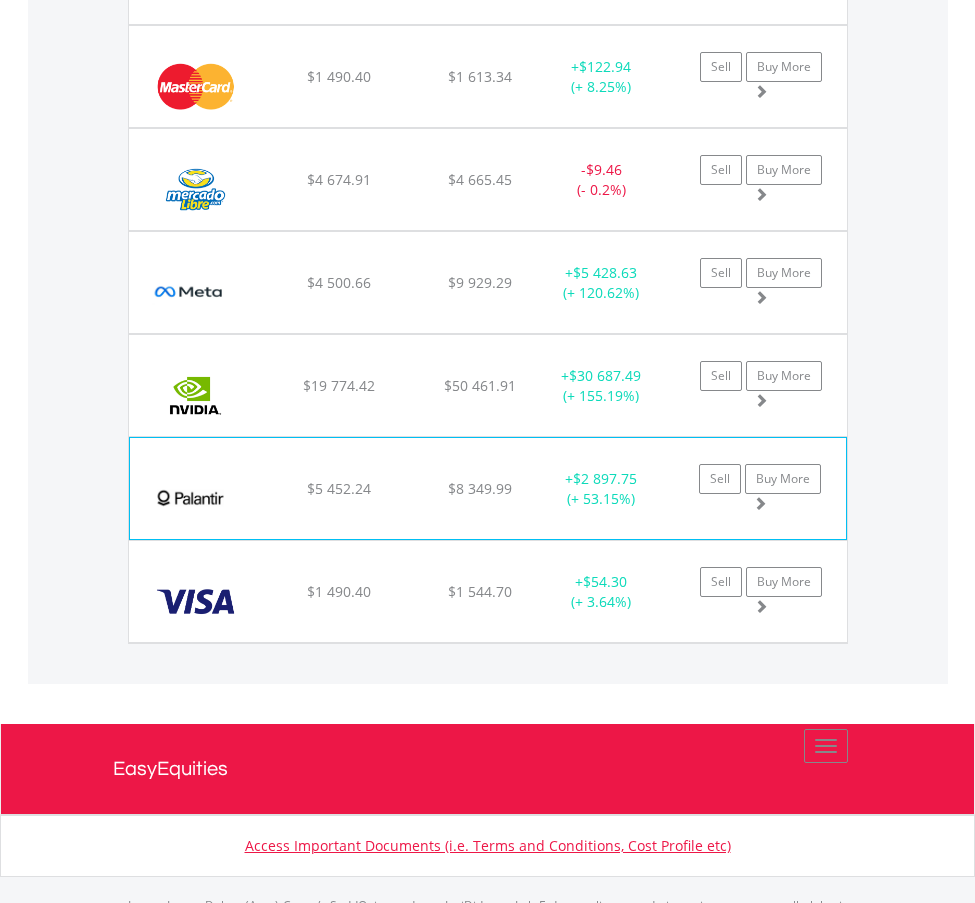 click on "$5 452.24" at bounding box center (338, -850) 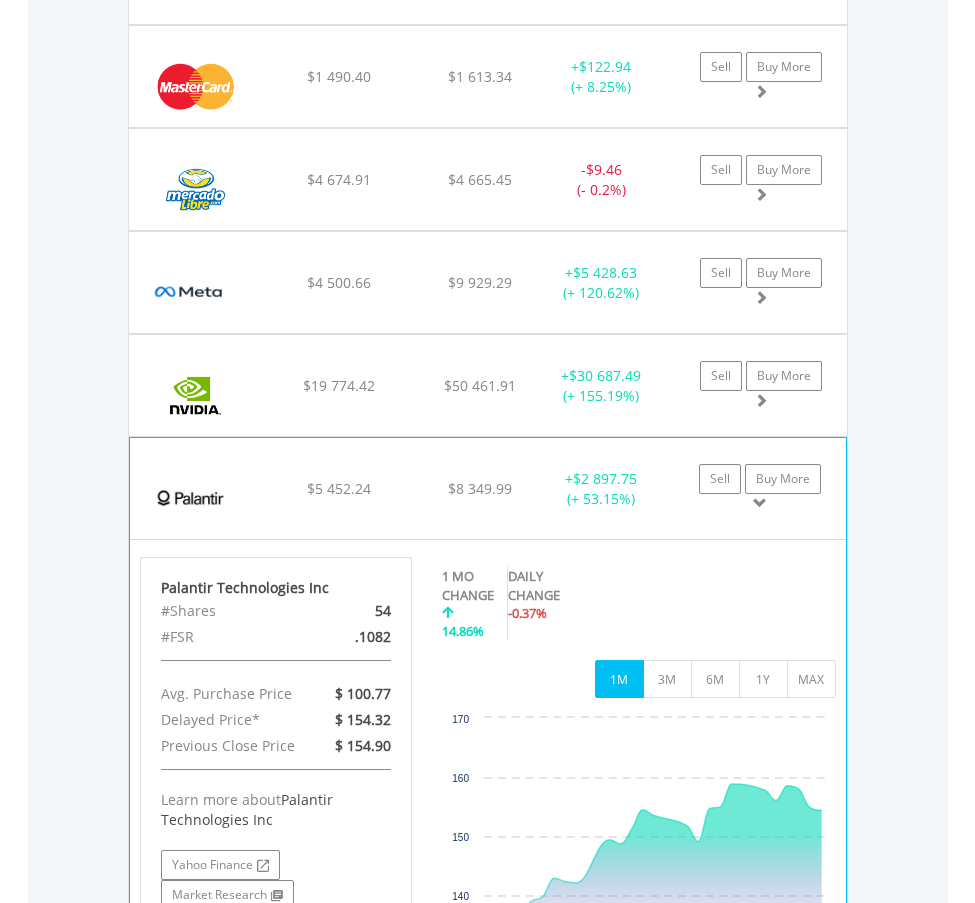 click on "$5 452.24" at bounding box center (338, -850) 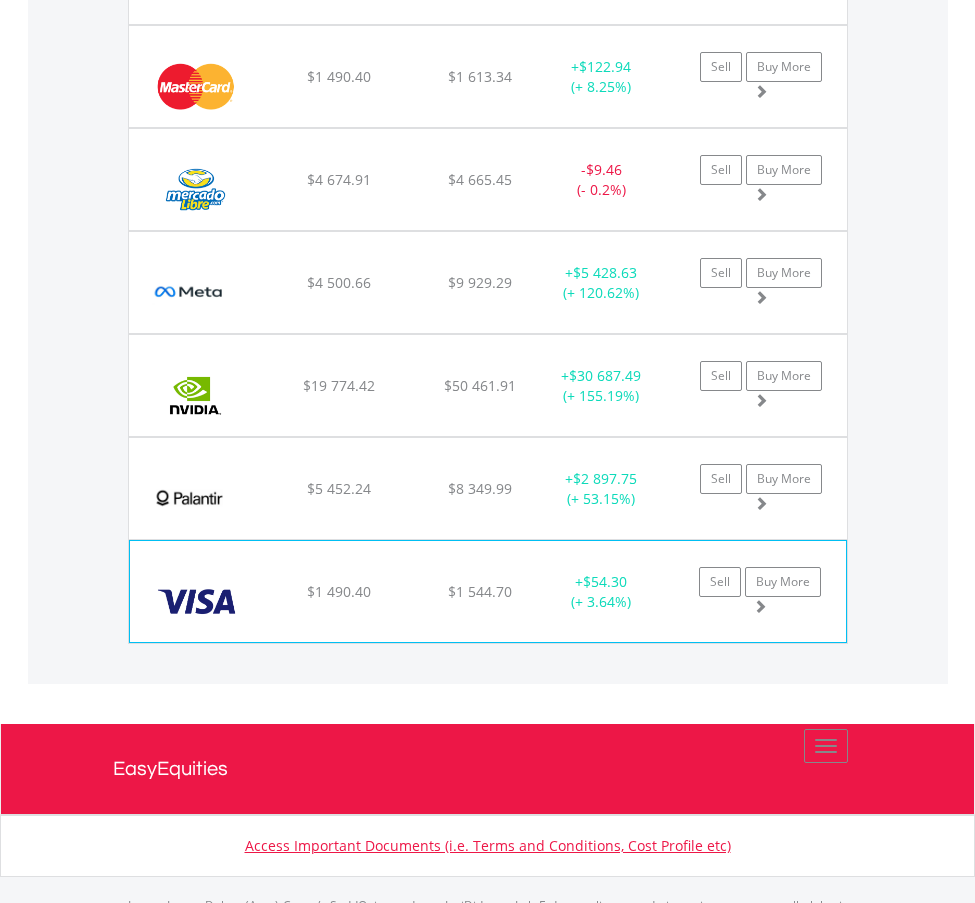 click on "$1 490.40" at bounding box center [338, -850] 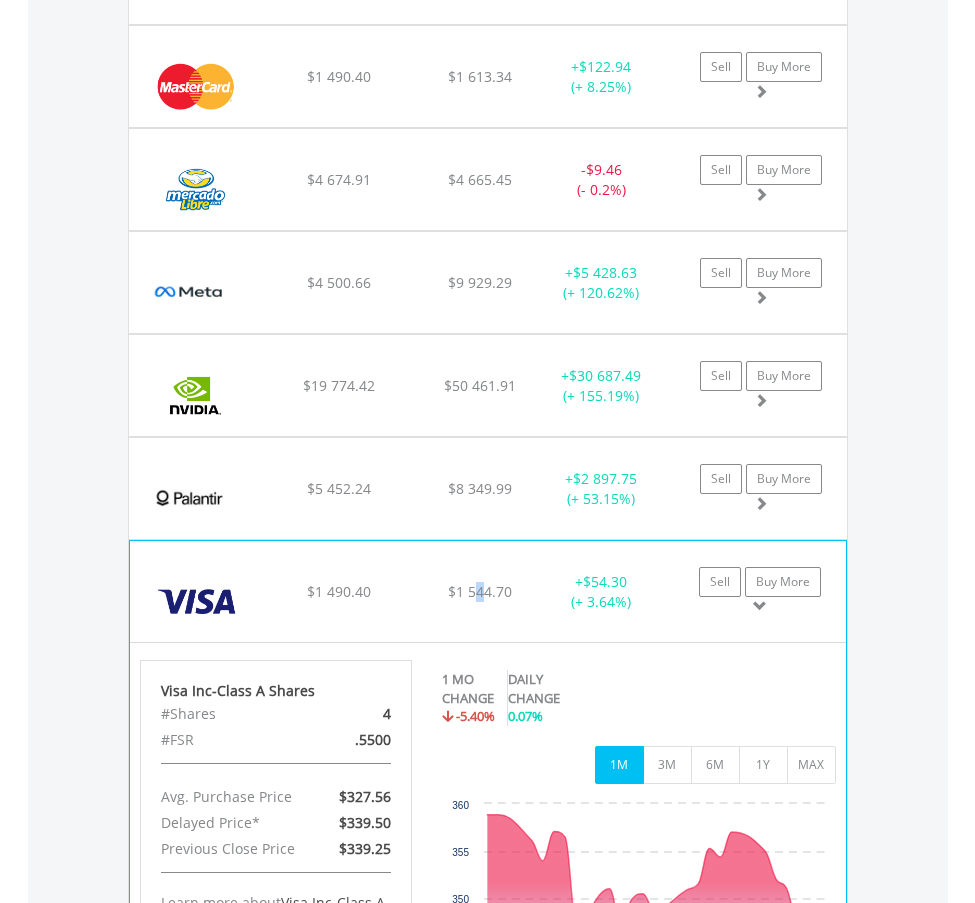 click on "$1 544.70" at bounding box center [480, -851] 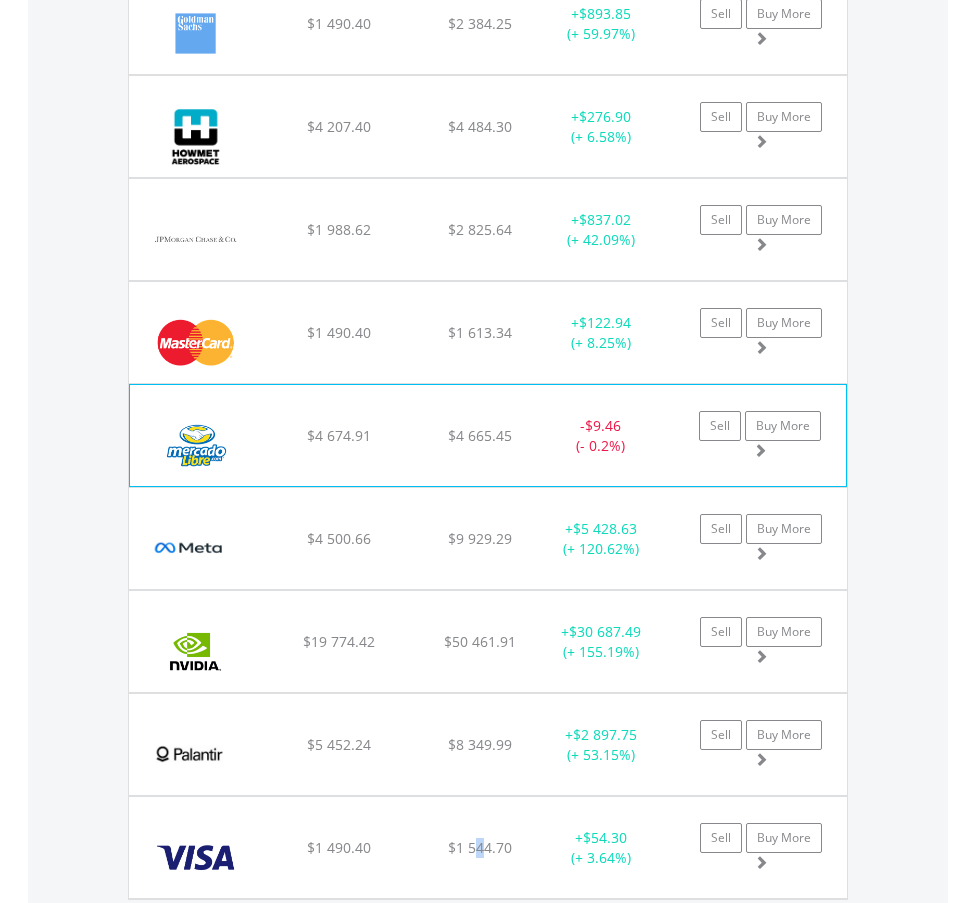 scroll, scrollTop: 2265, scrollLeft: 0, axis: vertical 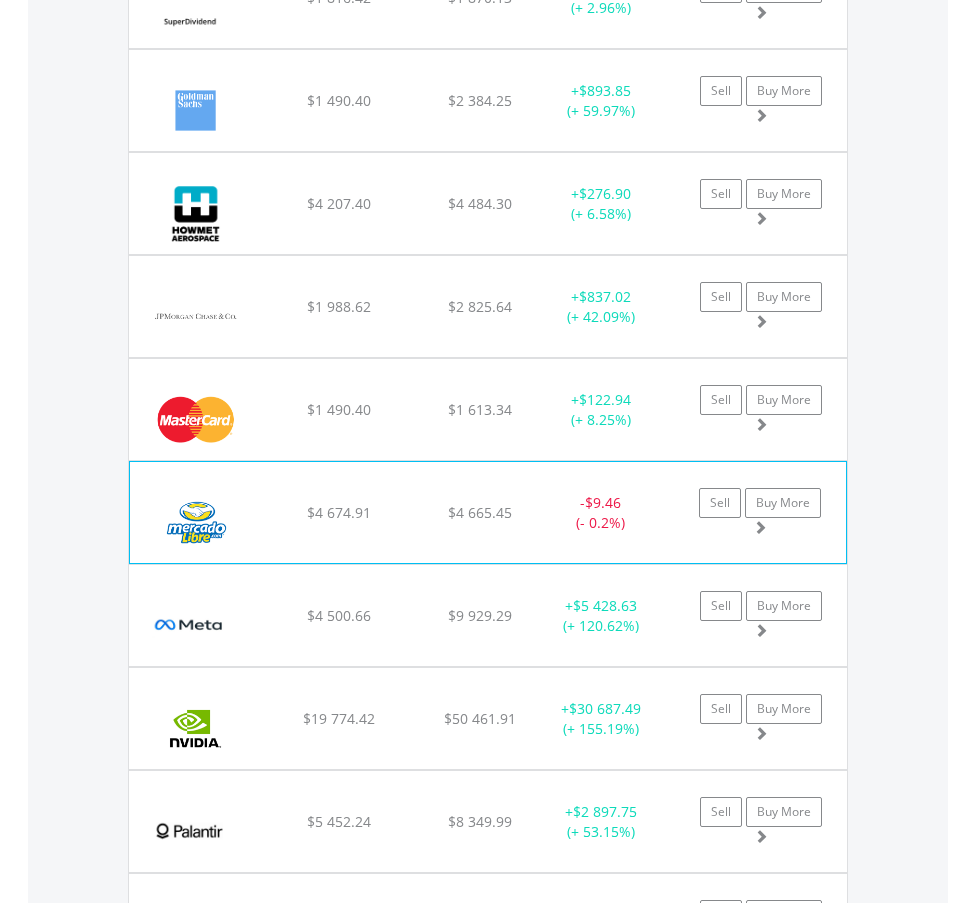 click on "$4 665.45" at bounding box center (480, -517) 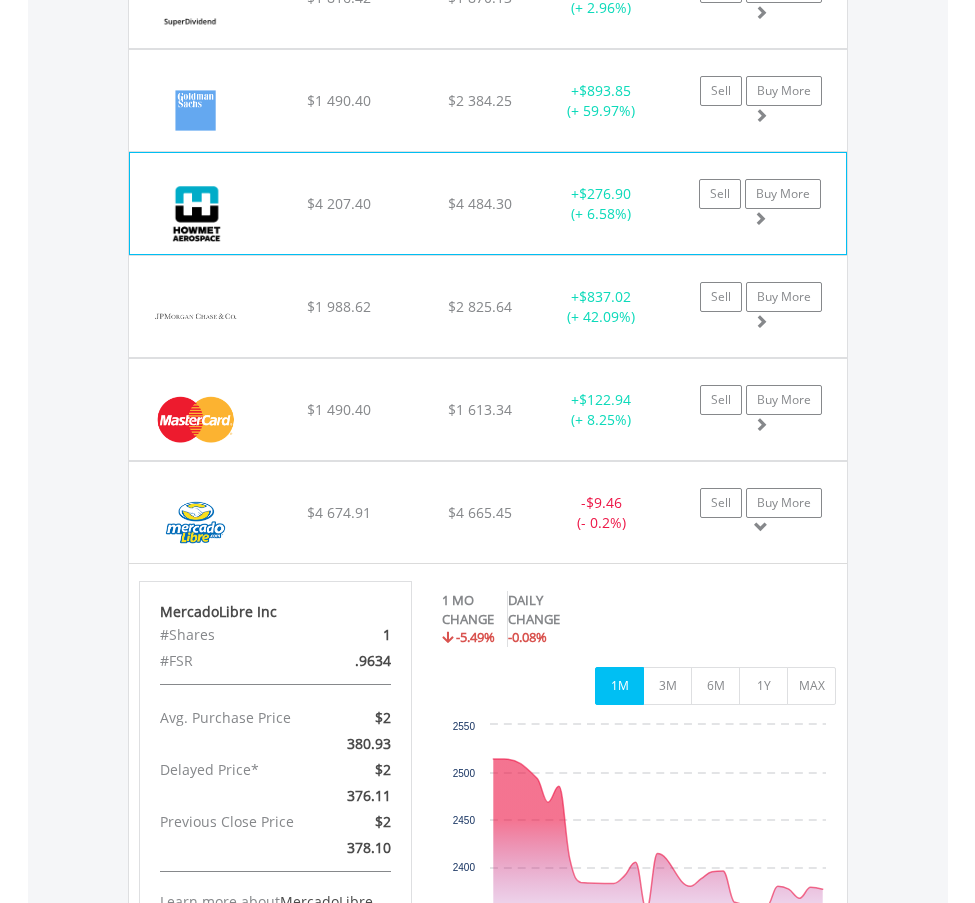 drag, startPoint x: 403, startPoint y: 211, endPoint x: 80, endPoint y: 462, distance: 409.0599 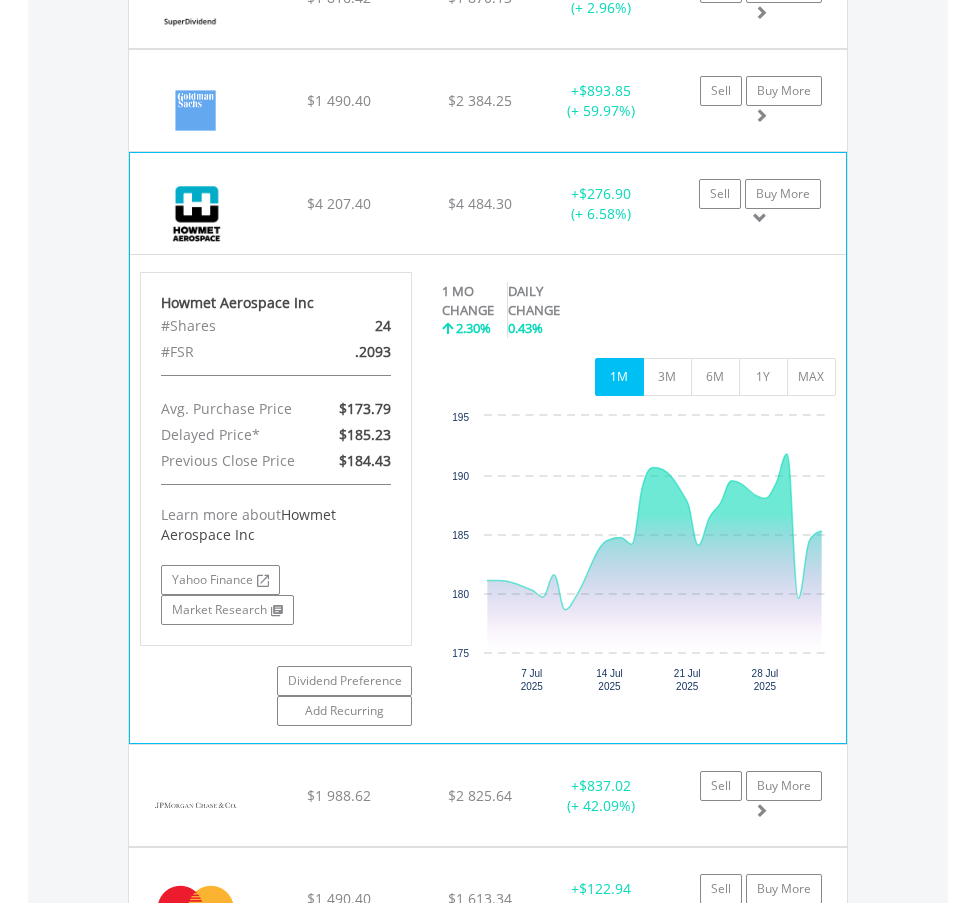 click on "Howmet Aerospace Inc
$4 207.40
$4 484.30
$185.23
+  $276.90 (+ 6.58%)
Sell
Buy More" at bounding box center [488, -518] 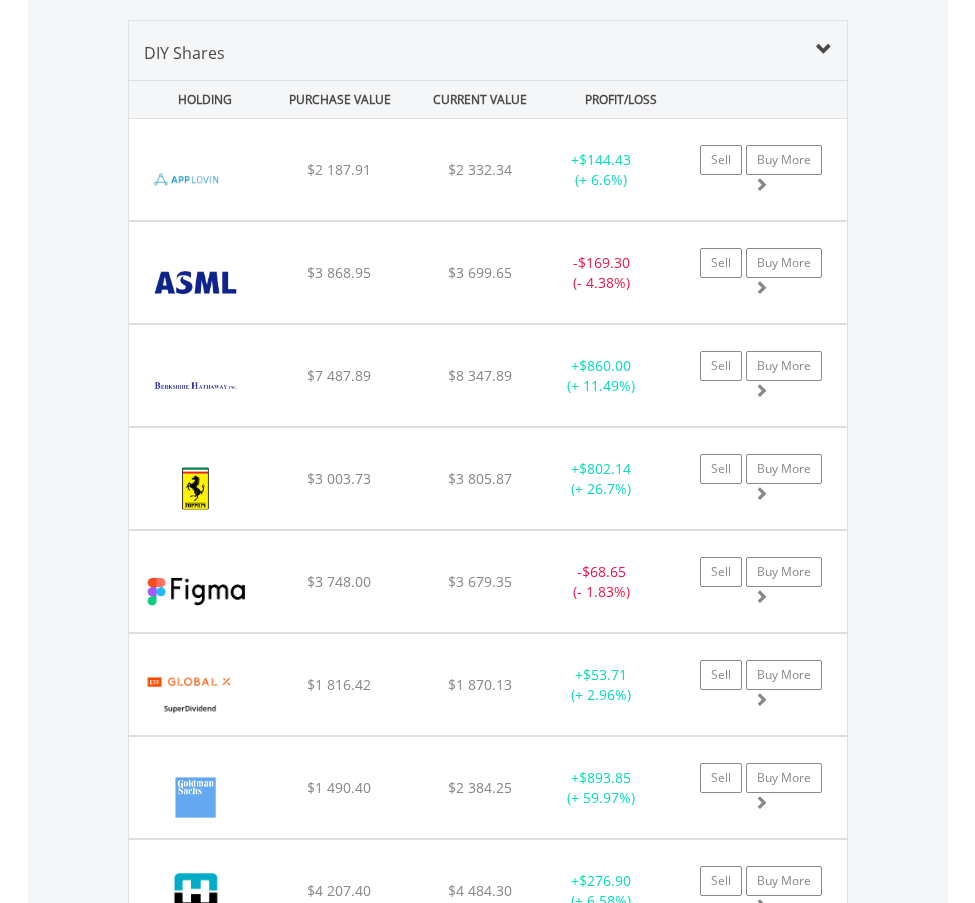 scroll, scrollTop: 1765, scrollLeft: 0, axis: vertical 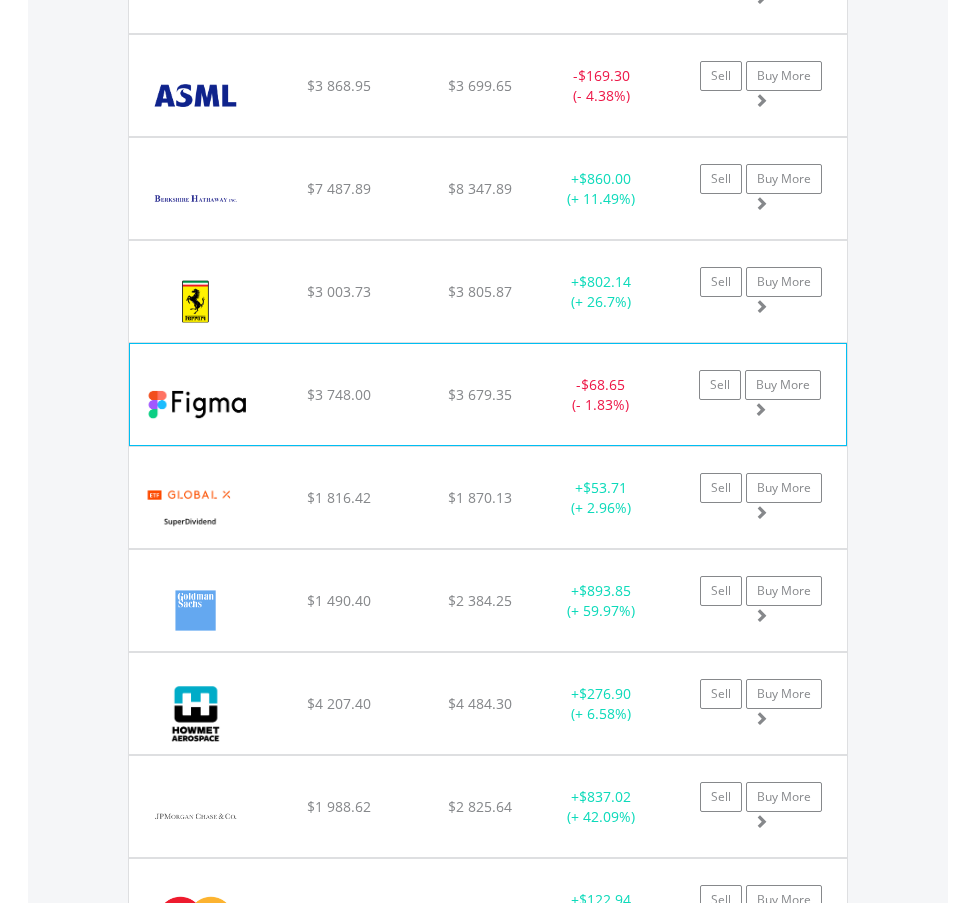 click on "$3 748.00" at bounding box center [339, -18] 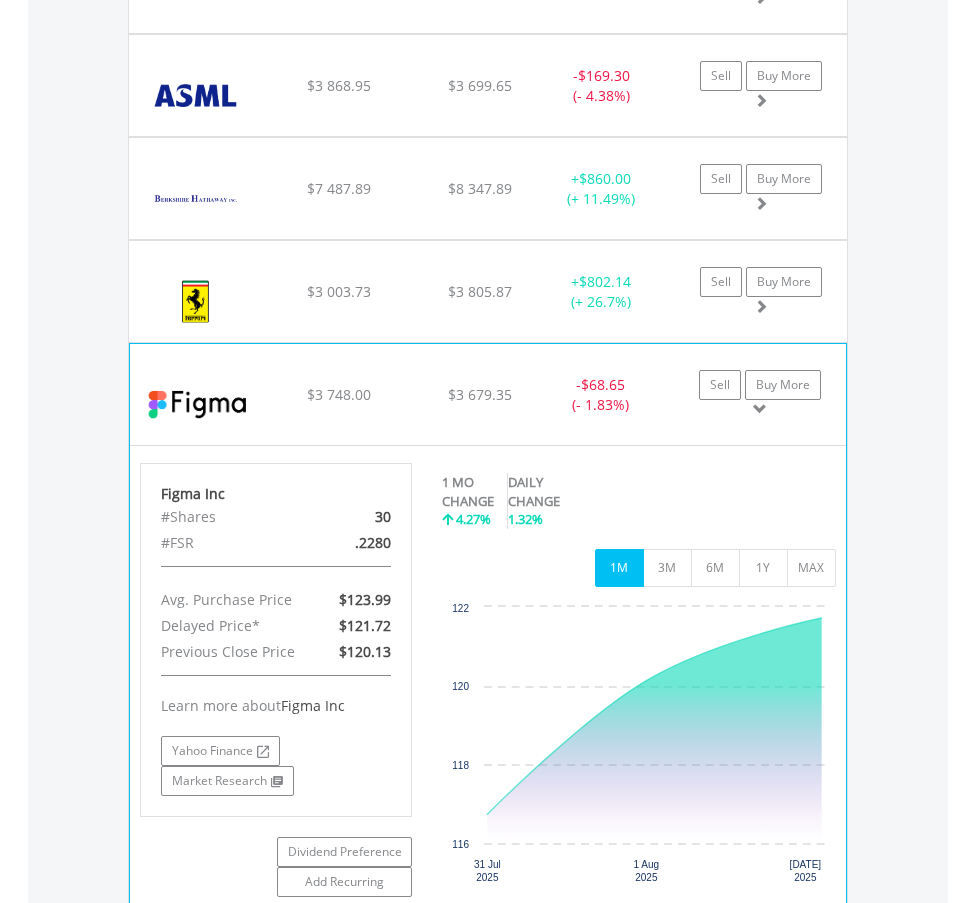 click on "$3 748.00" at bounding box center [339, -18] 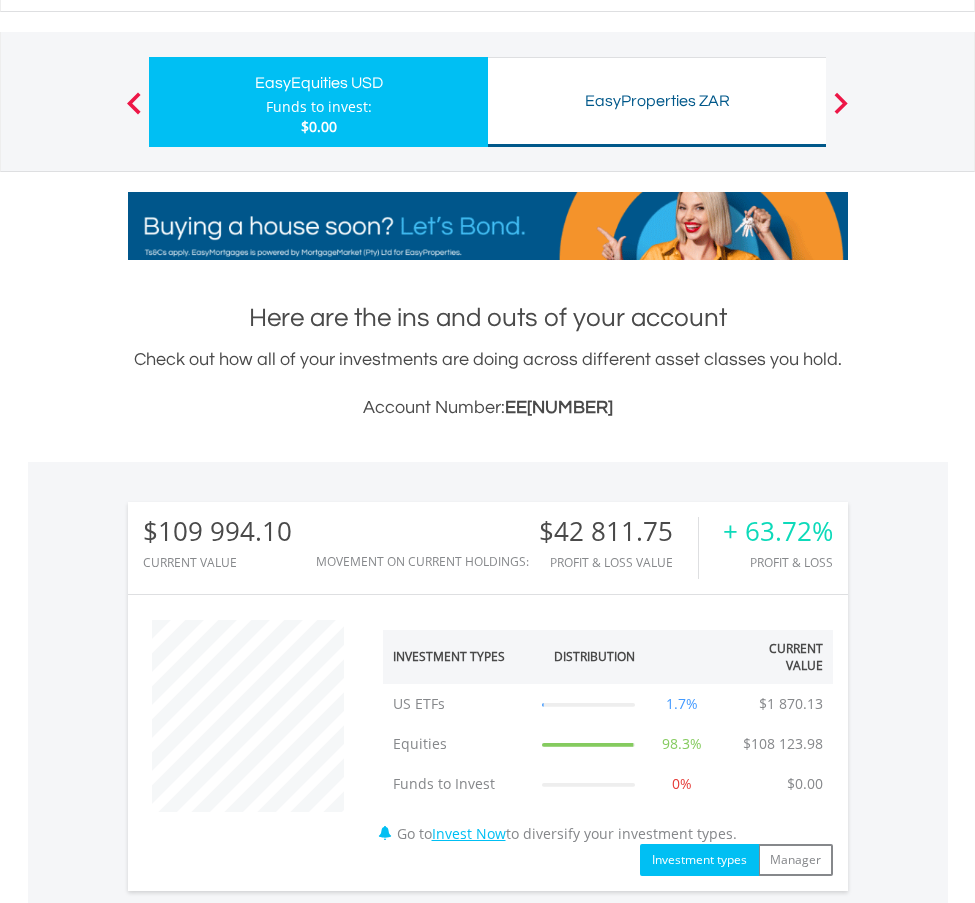 scroll, scrollTop: 0, scrollLeft: 0, axis: both 